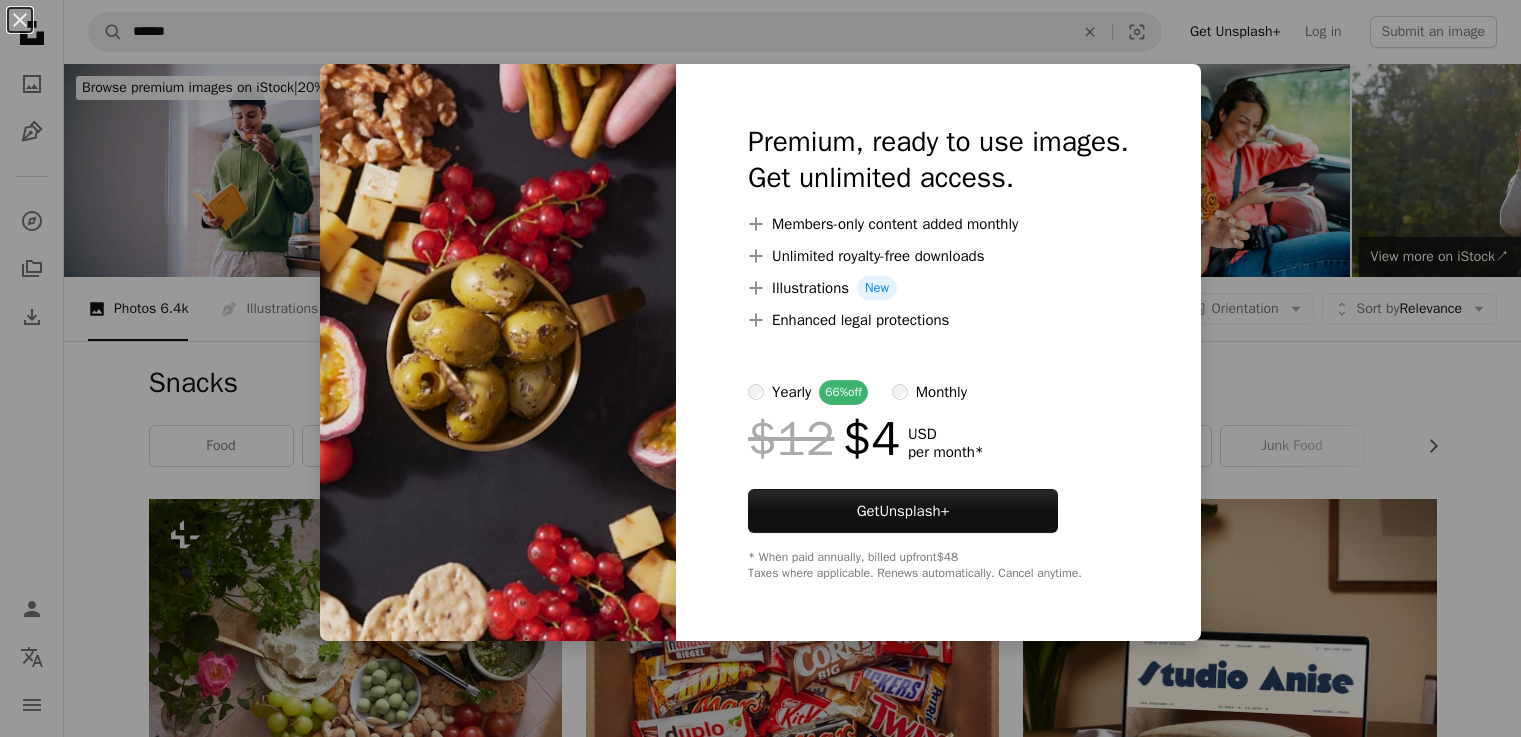 scroll, scrollTop: 1100, scrollLeft: 0, axis: vertical 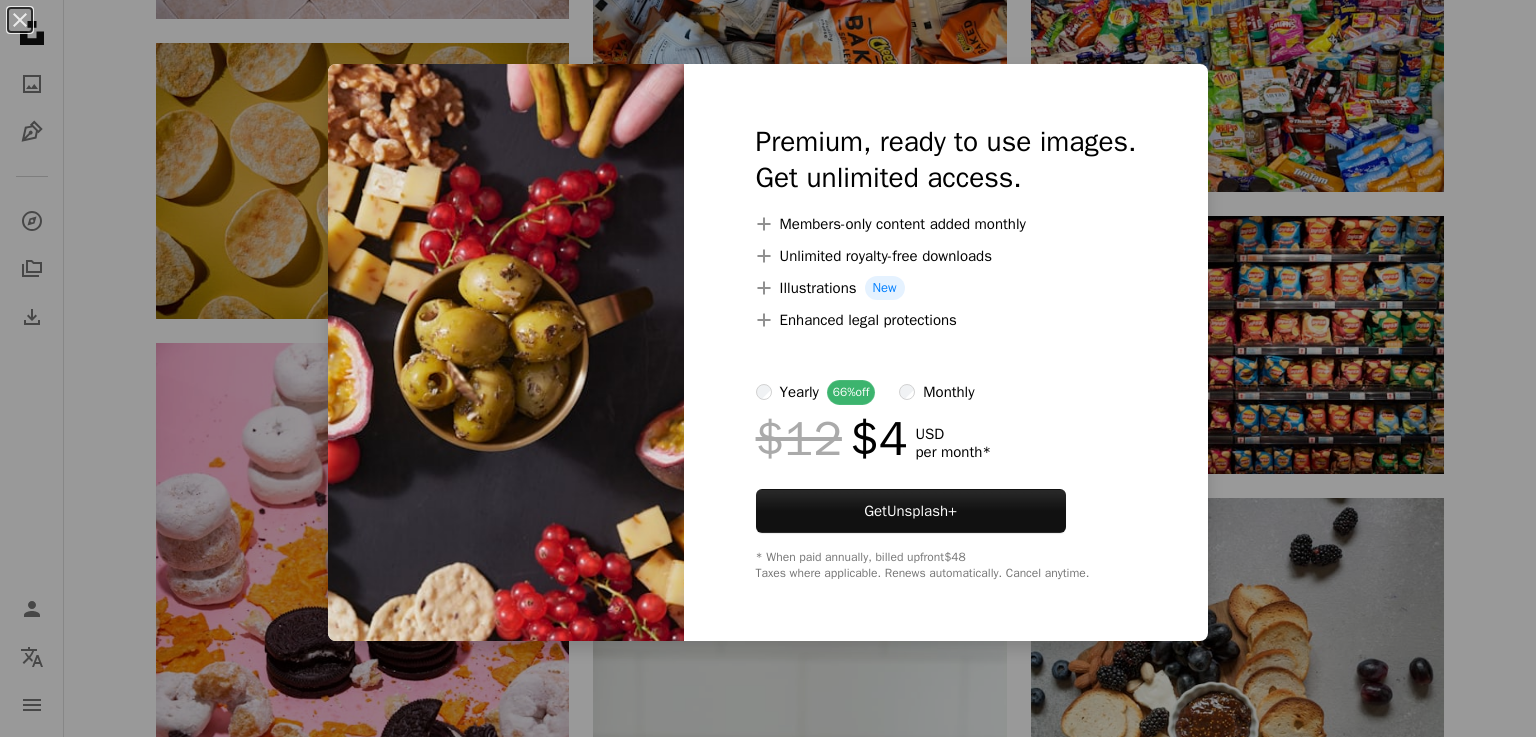 click on "An X shape Premium, ready to use images. Get unlimited access. A plus sign Members-only content added monthly A plus sign Unlimited royalty-free downloads A plus sign Illustrations  New A plus sign Enhanced legal protections yearly 66%  off monthly $12   $4 USD per month * Get  Unsplash+ * When paid annually, billed upfront  $48 Taxes where applicable. Renews automatically. Cancel anytime." at bounding box center [768, 368] 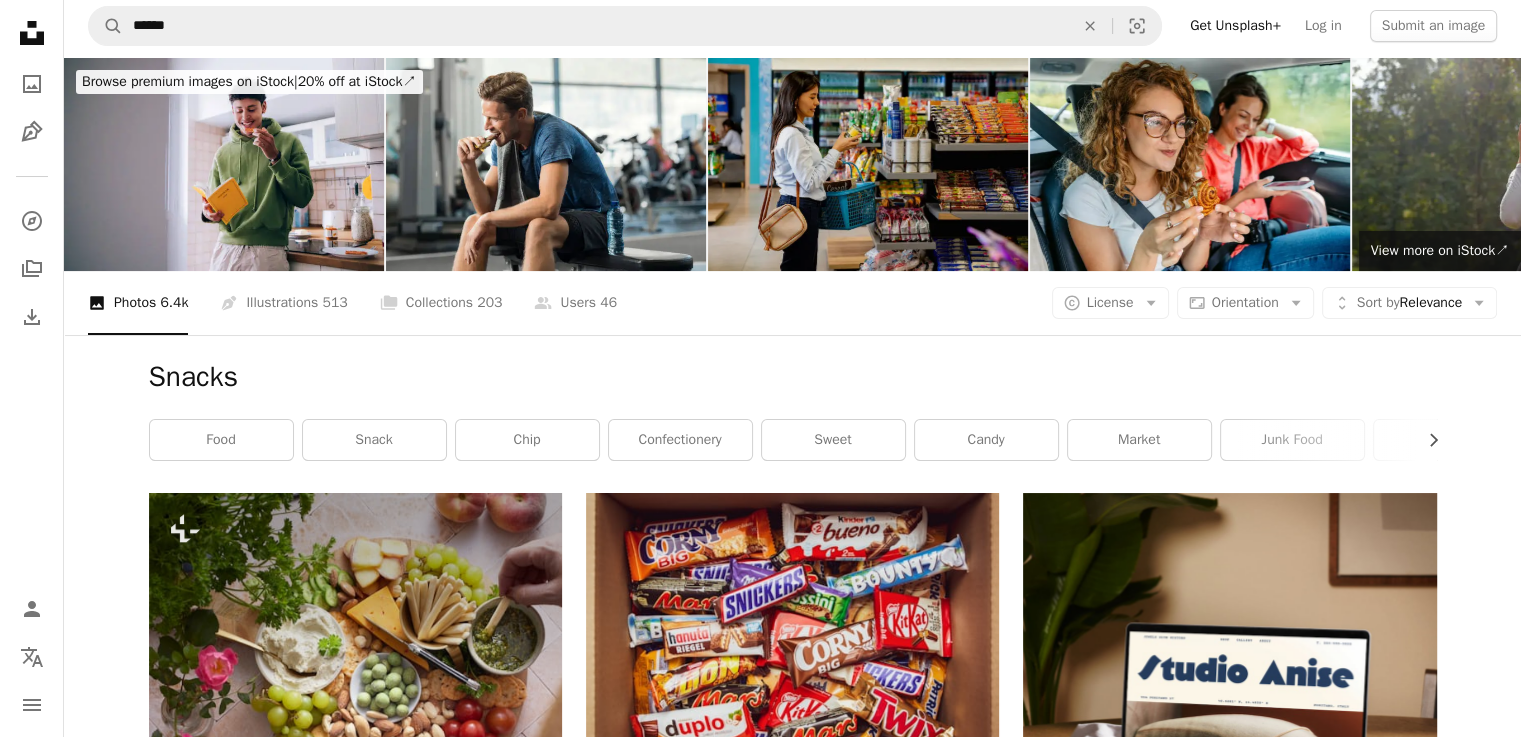 scroll, scrollTop: 0, scrollLeft: 0, axis: both 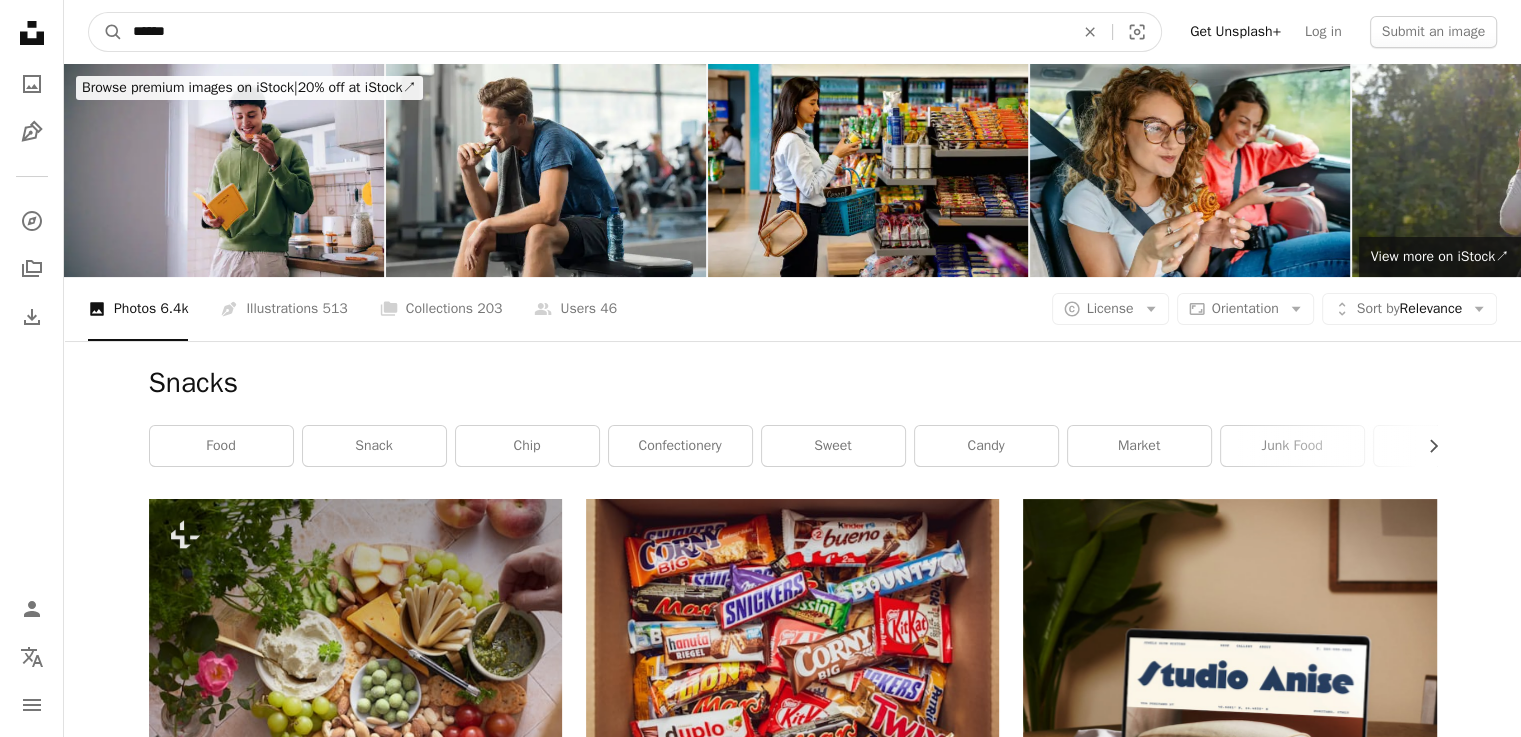 click on "******" at bounding box center [595, 32] 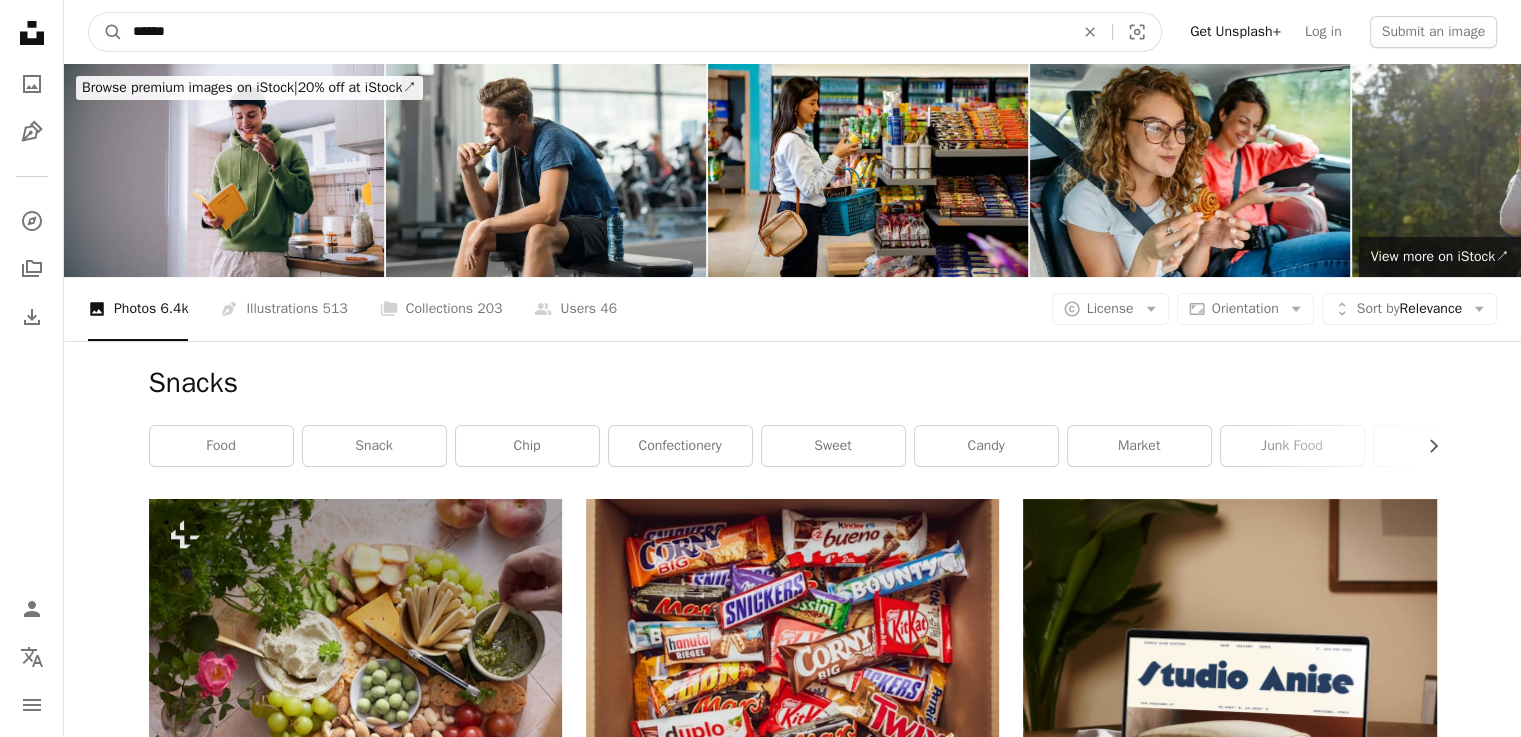 drag, startPoint x: 440, startPoint y: 27, endPoint x: 79, endPoint y: 35, distance: 361.08862 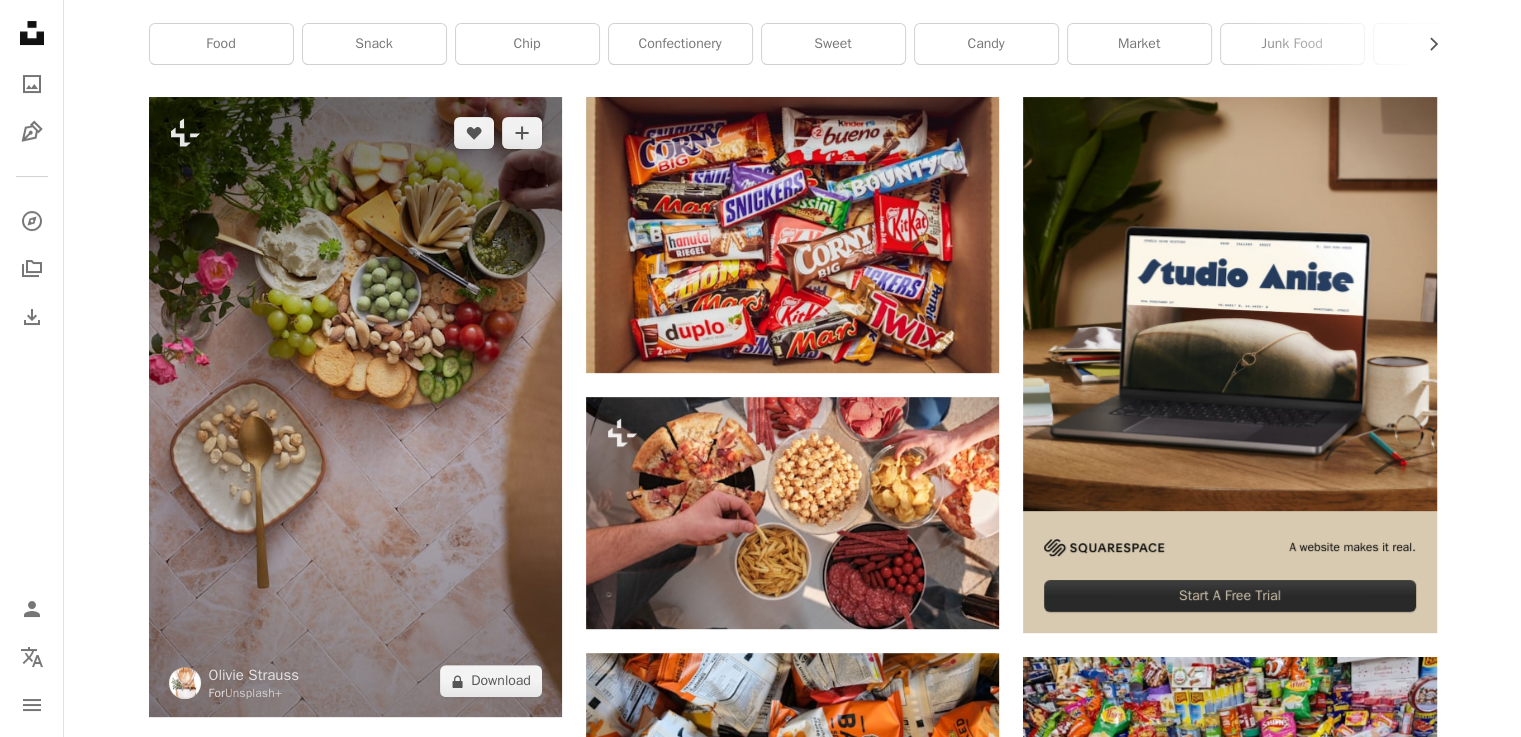 scroll, scrollTop: 600, scrollLeft: 0, axis: vertical 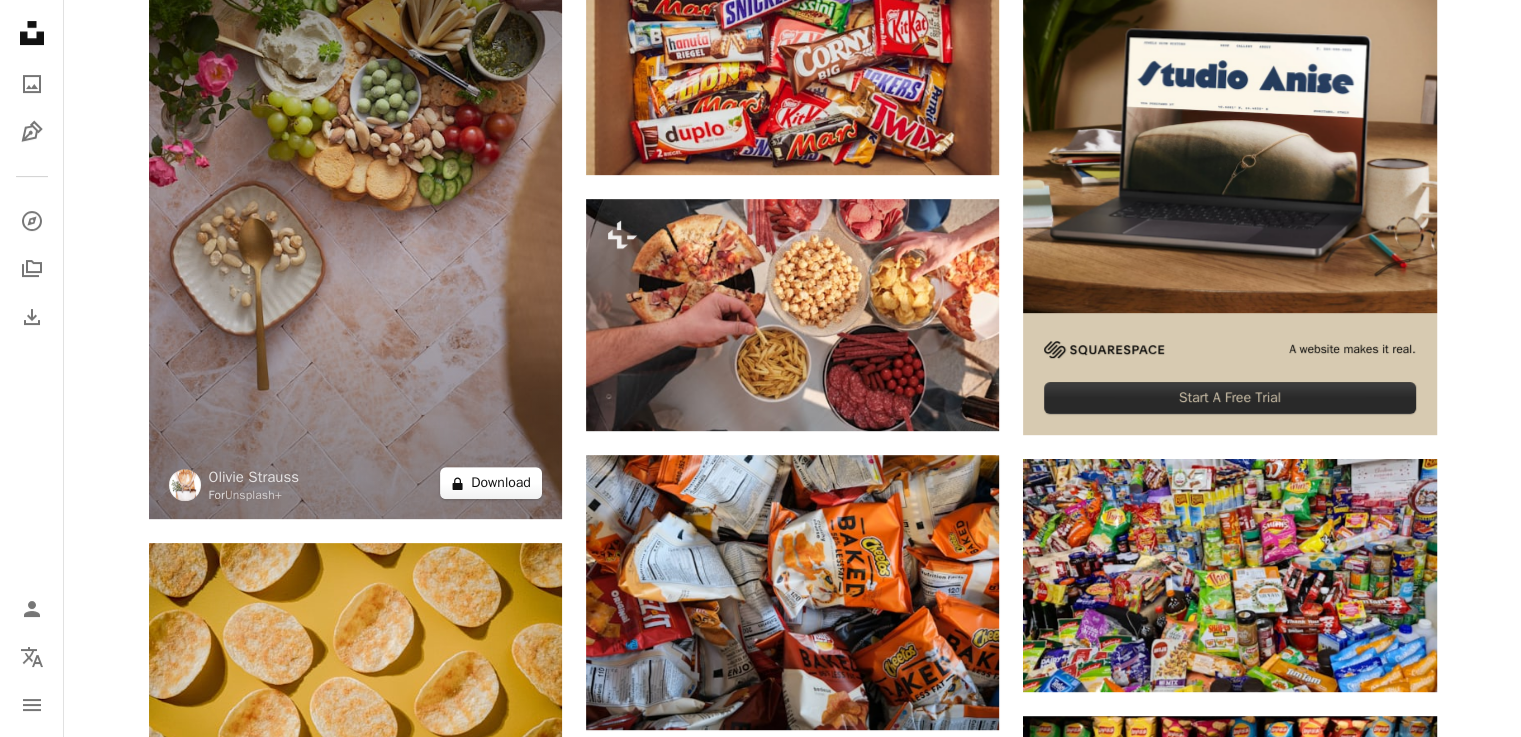 click on "A lock Download" at bounding box center (491, 483) 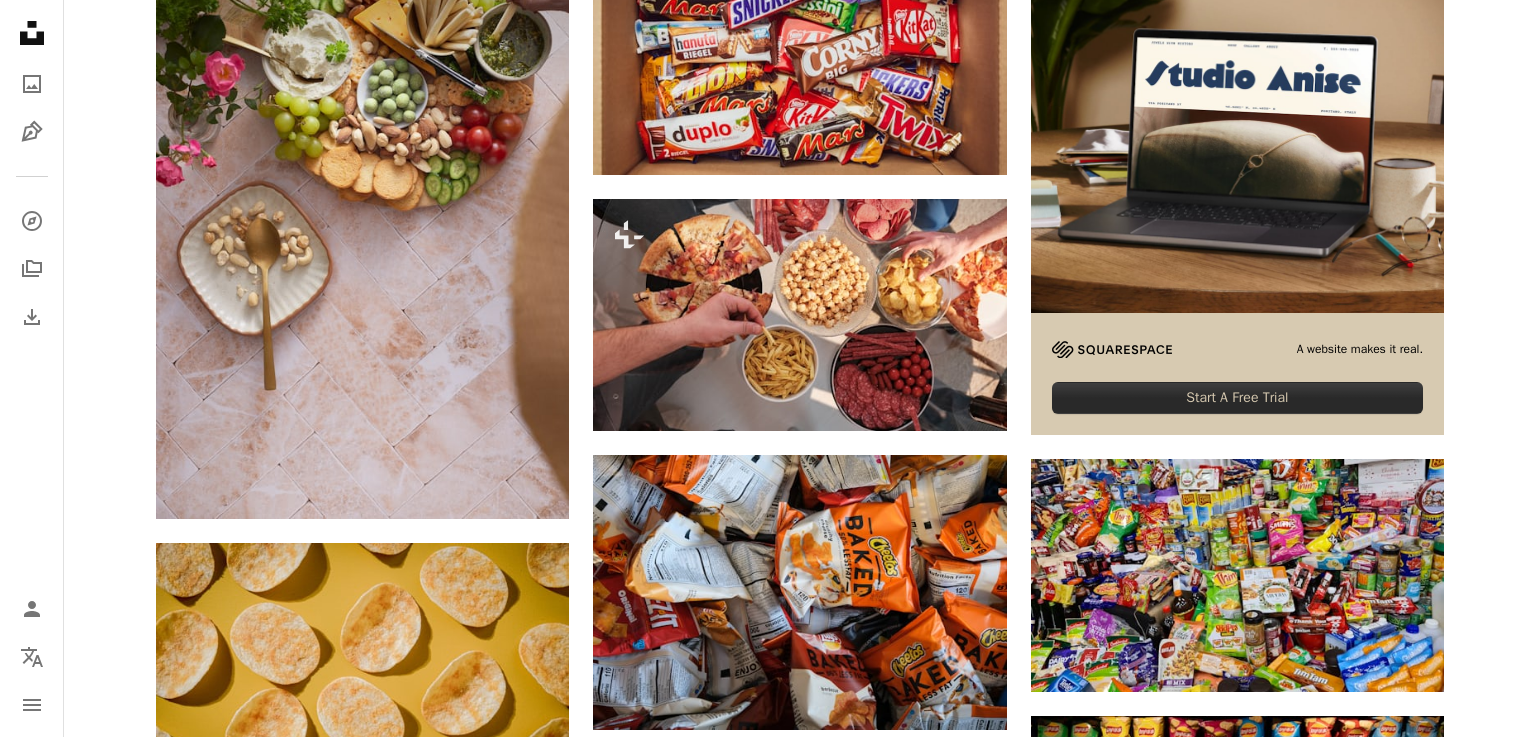 click on "An X shape Premium, ready to use images. Get unlimited access. A plus sign Members-only content added monthly A plus sign Unlimited royalty-free downloads A plus sign Illustrations  New A plus sign Enhanced legal protections yearly 66%  off monthly $12   $4 USD per month * Get  Unsplash+ * When paid annually, billed upfront  $48 Taxes where applicable. Renews automatically. Cancel anytime." at bounding box center (768, 4790) 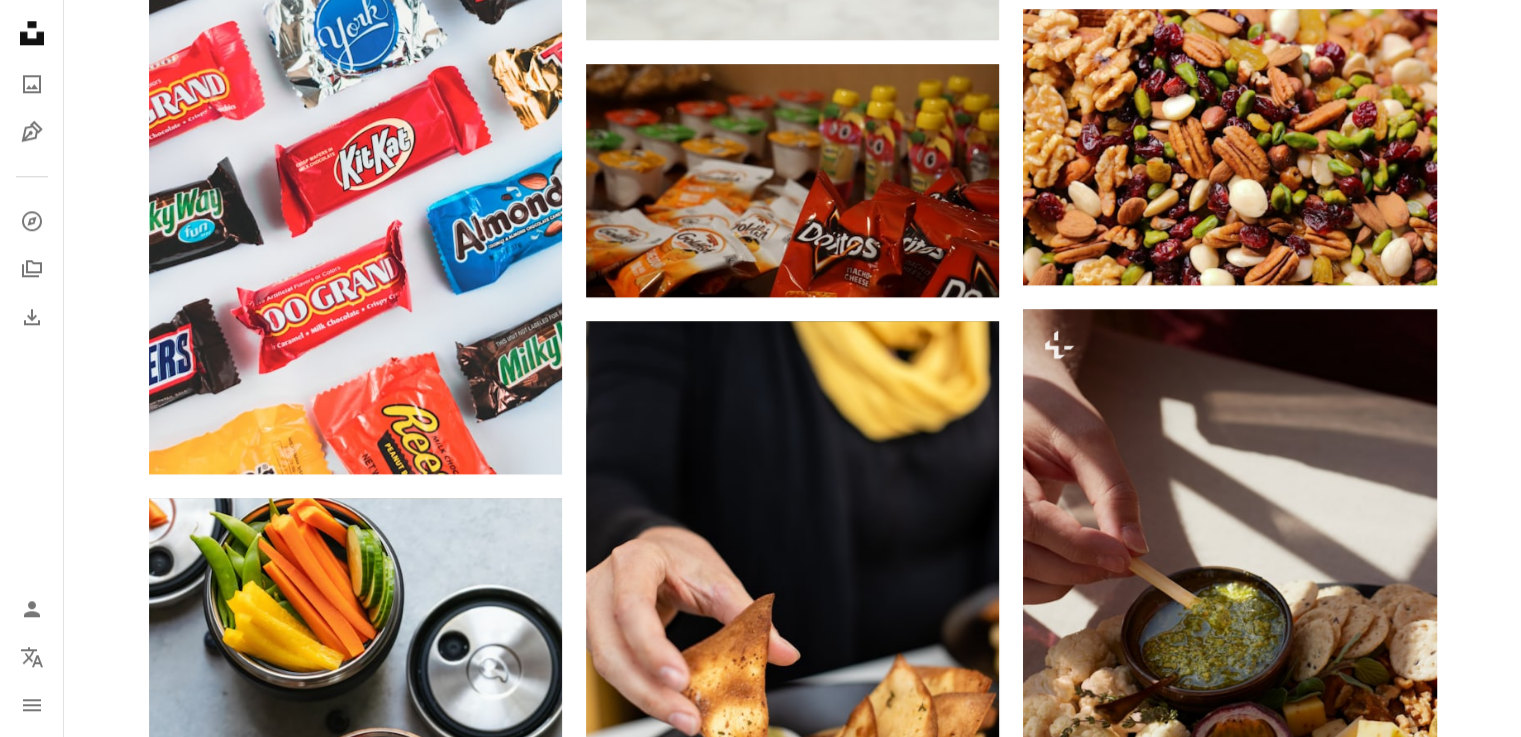 scroll, scrollTop: 2100, scrollLeft: 0, axis: vertical 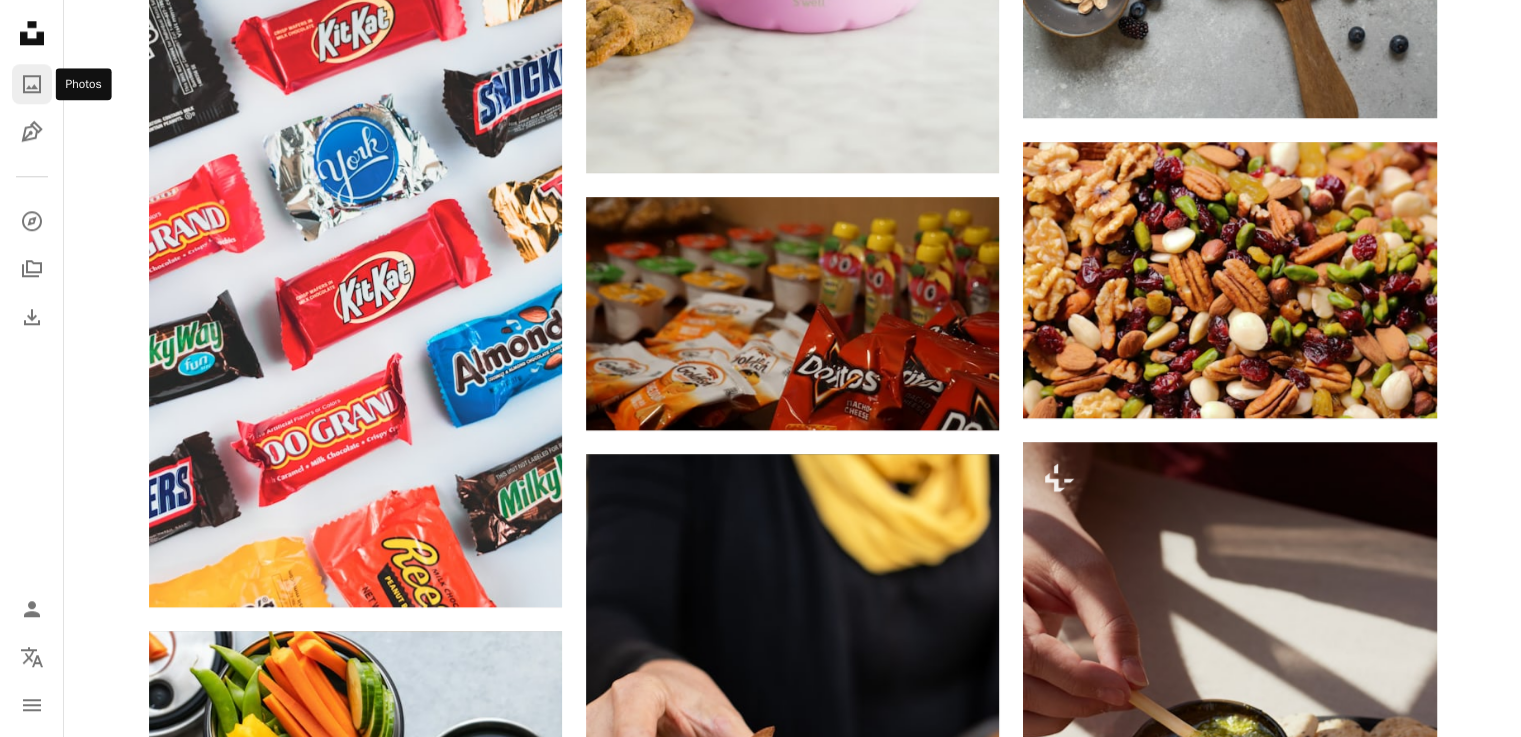 click on "A photo" 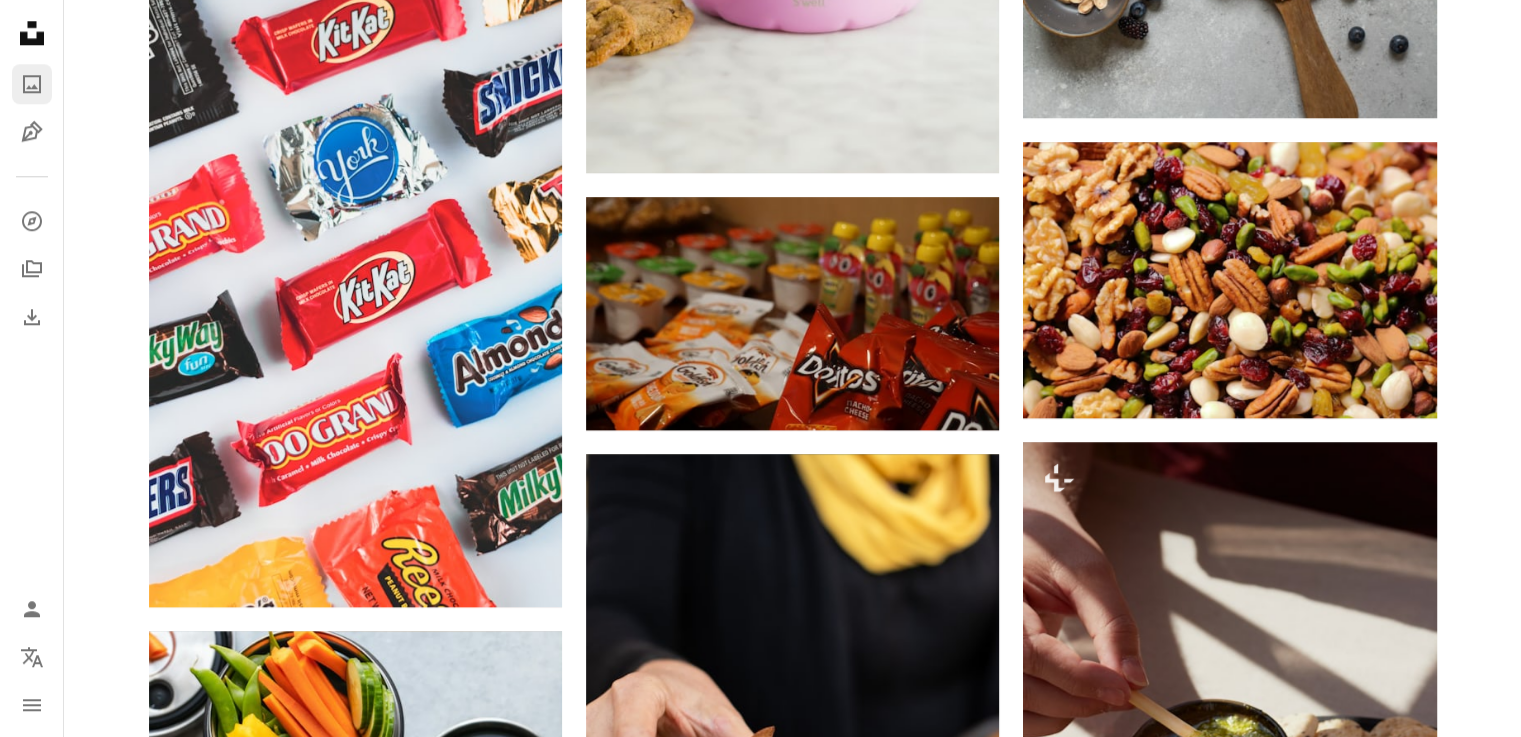 scroll, scrollTop: 0, scrollLeft: 0, axis: both 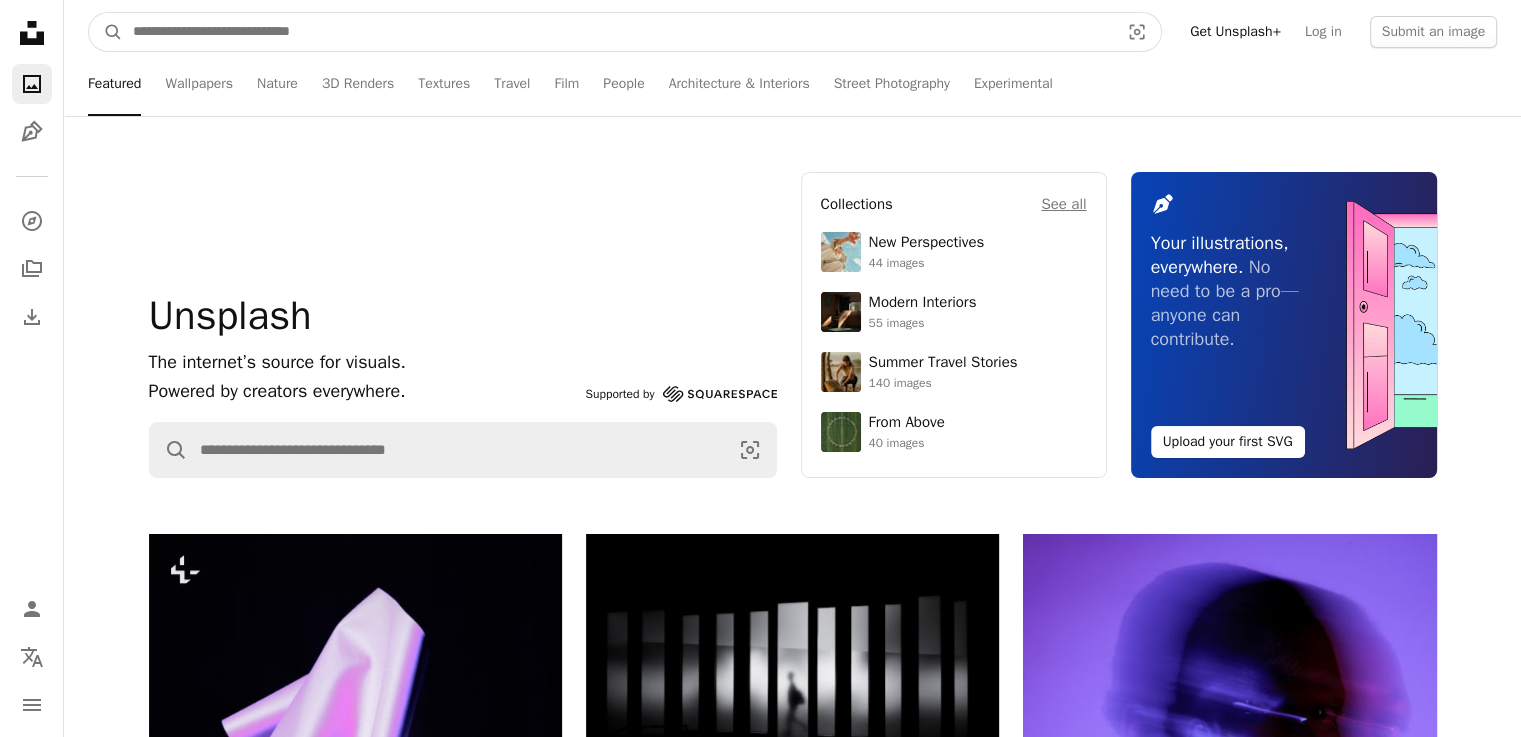 click at bounding box center [618, 32] 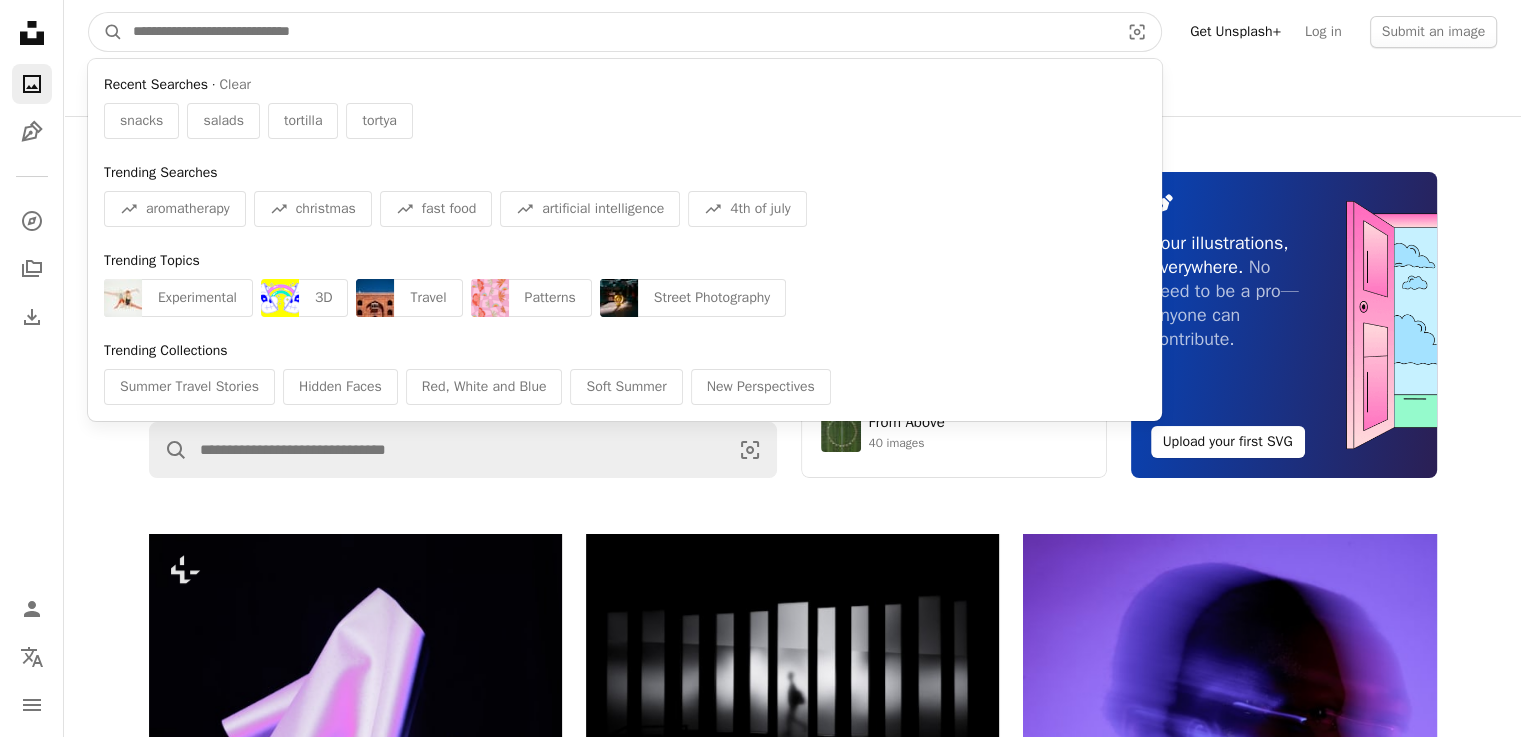 paste on "**********" 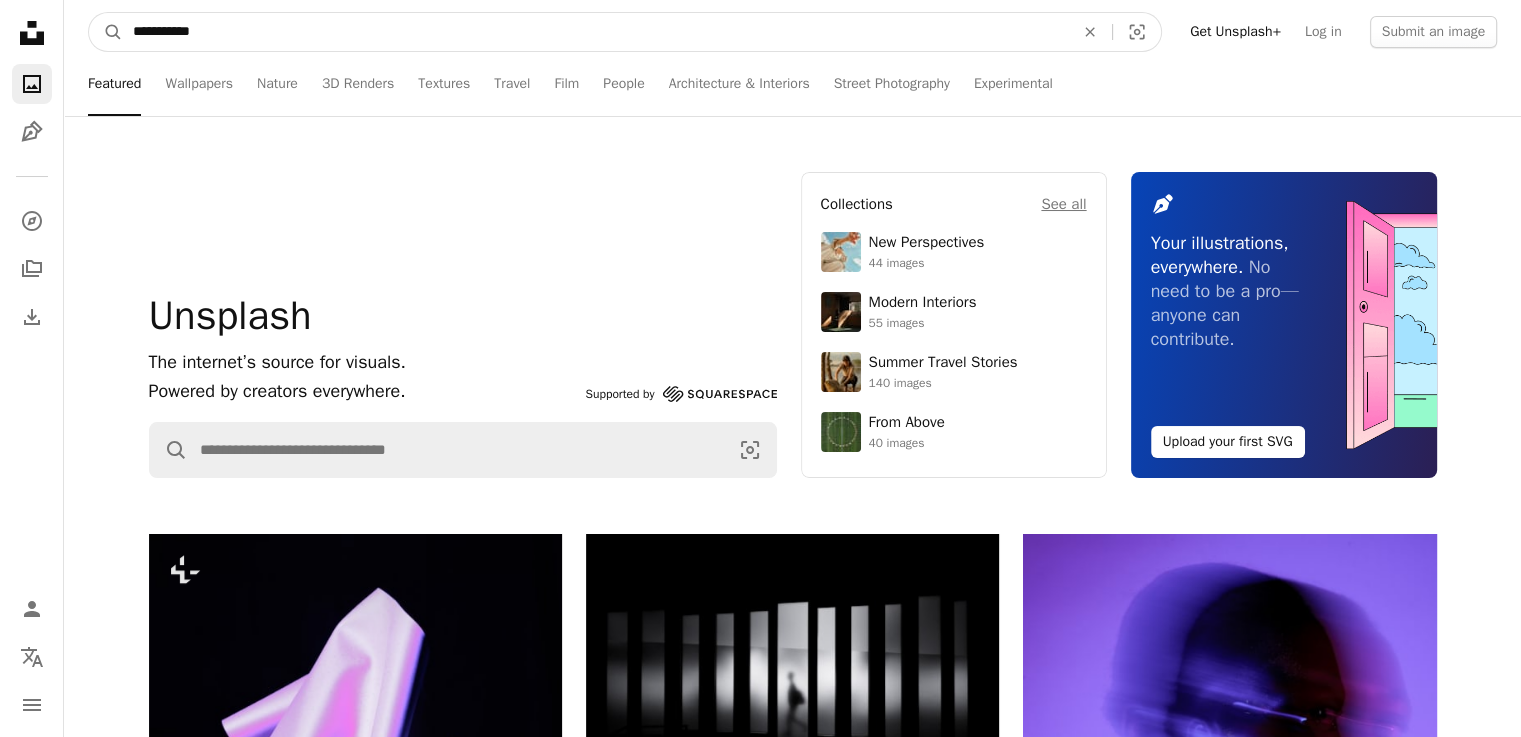 drag, startPoint x: 355, startPoint y: 33, endPoint x: 24, endPoint y: 52, distance: 331.54486 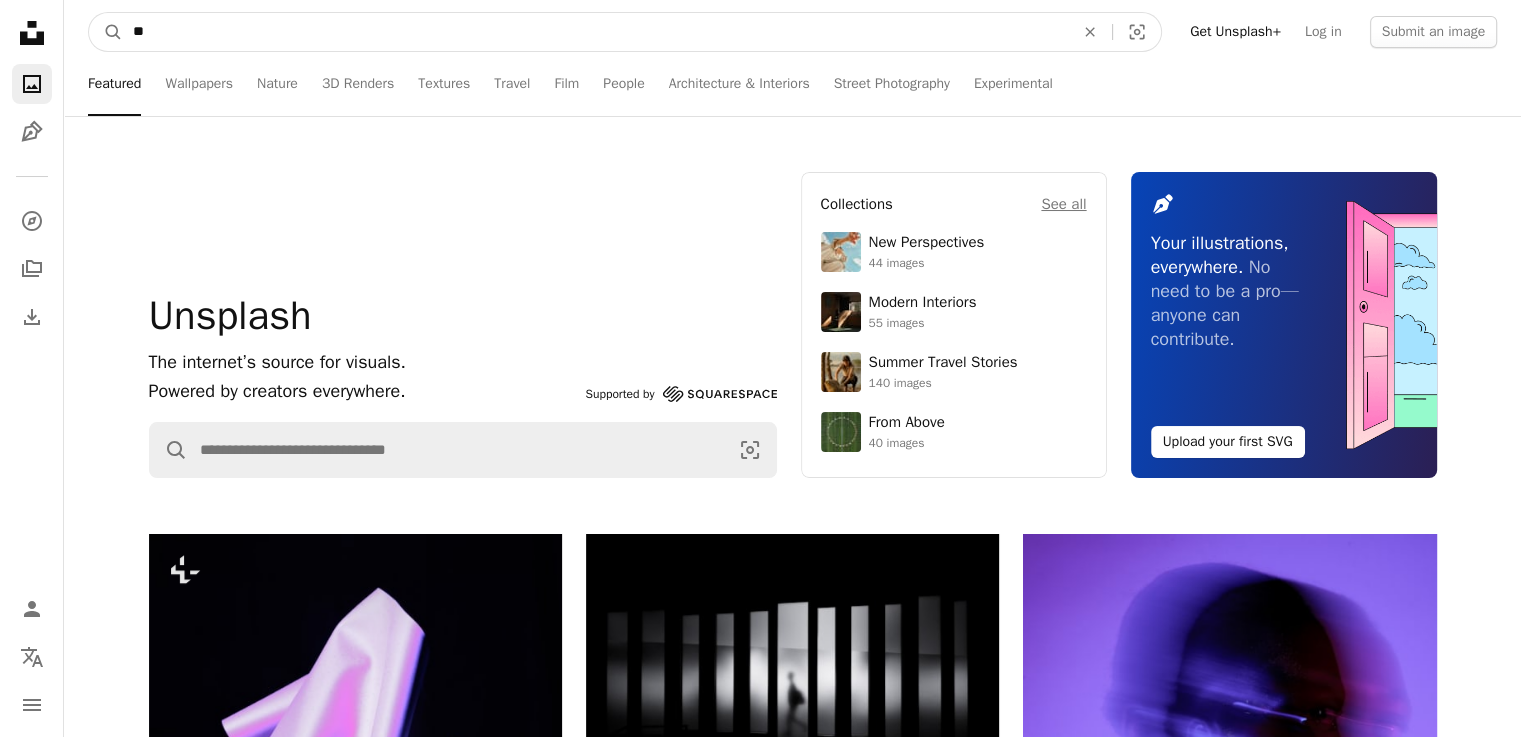 type on "*" 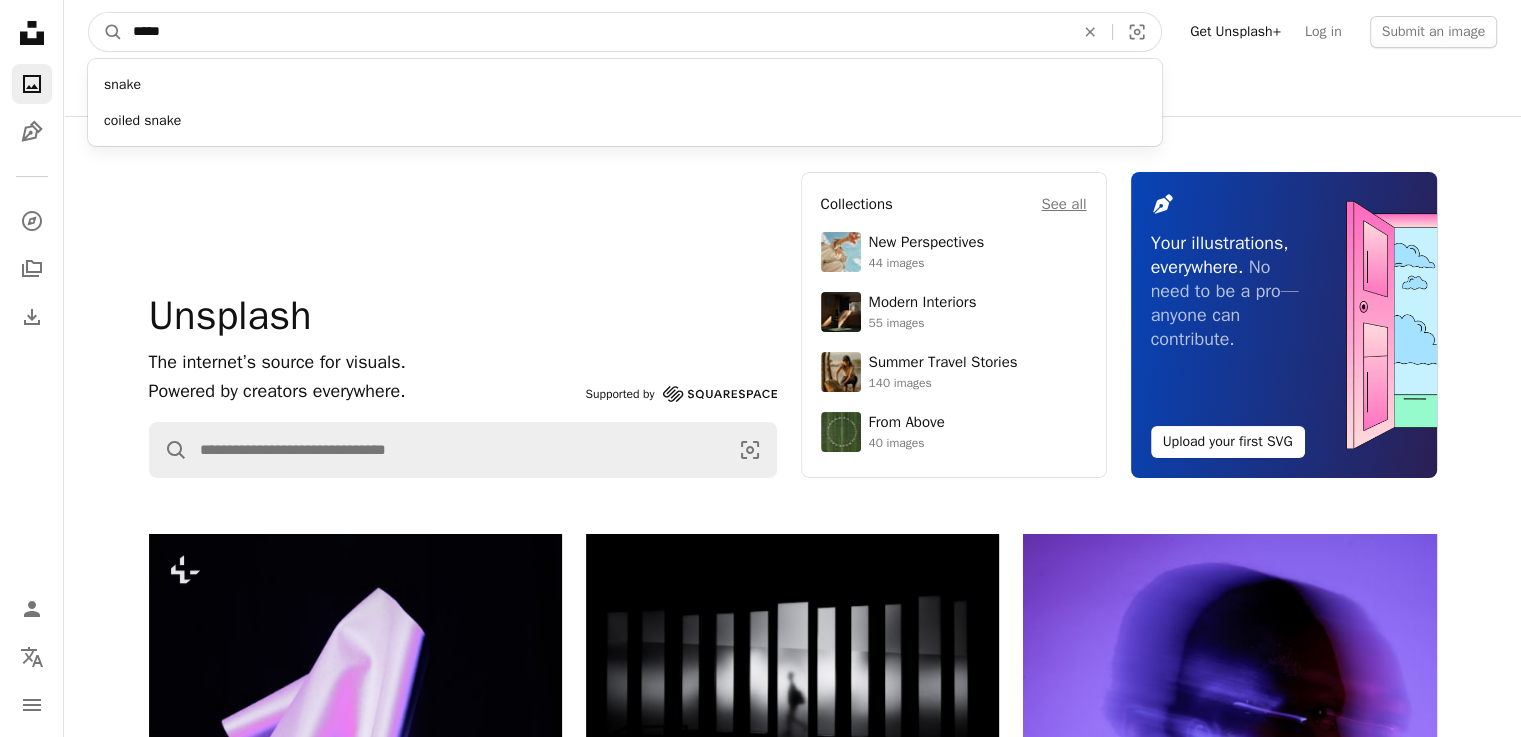 type on "*****" 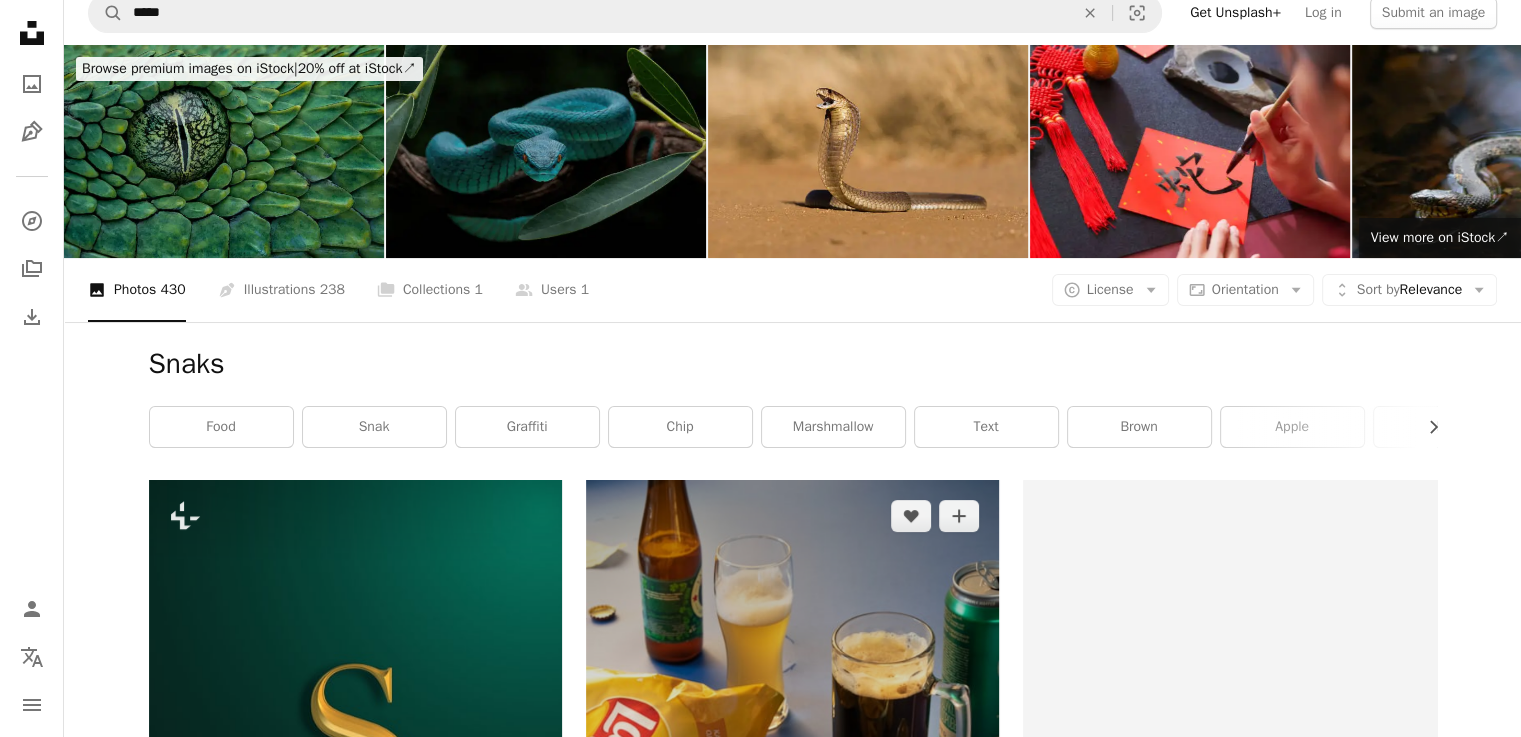 scroll, scrollTop: 0, scrollLeft: 0, axis: both 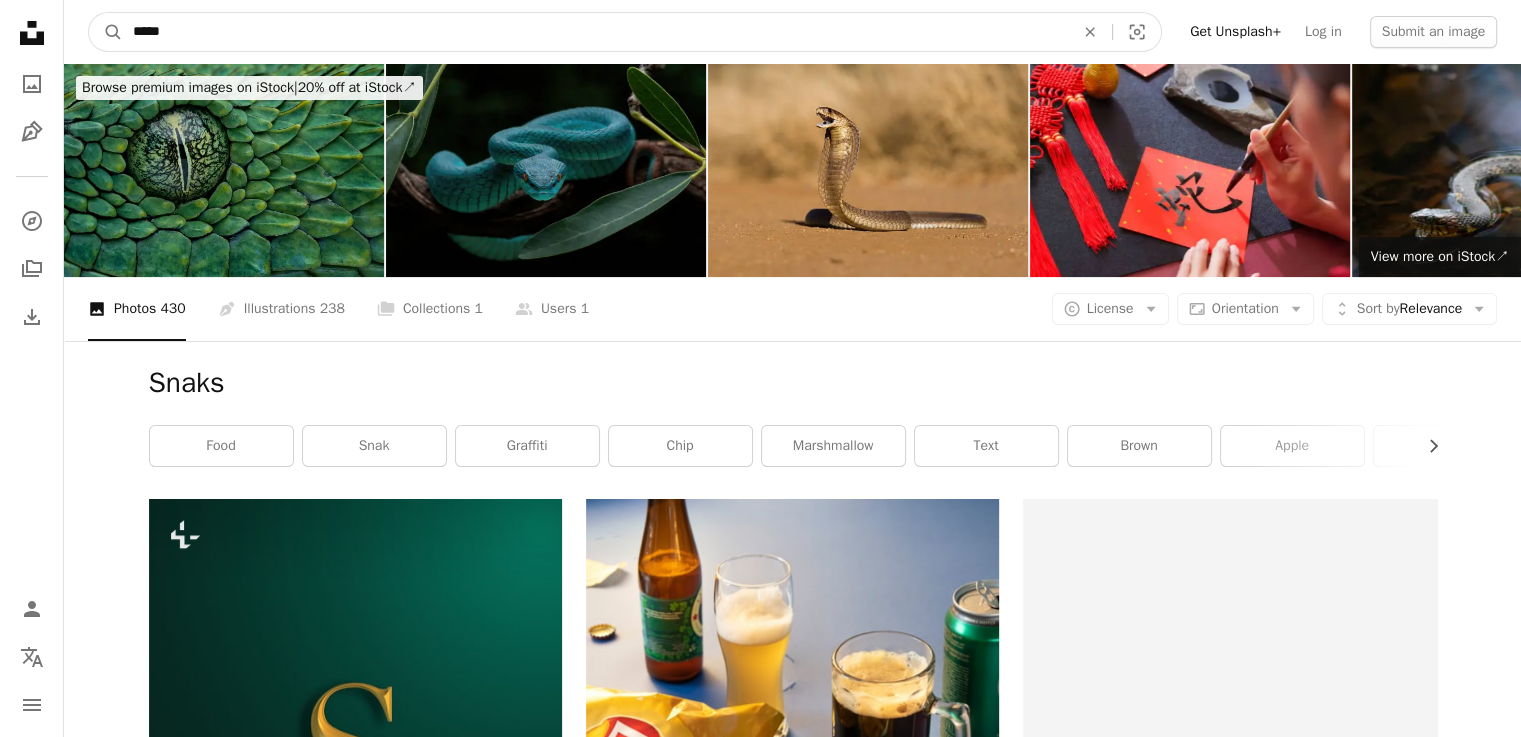 click on "*****" at bounding box center [595, 32] 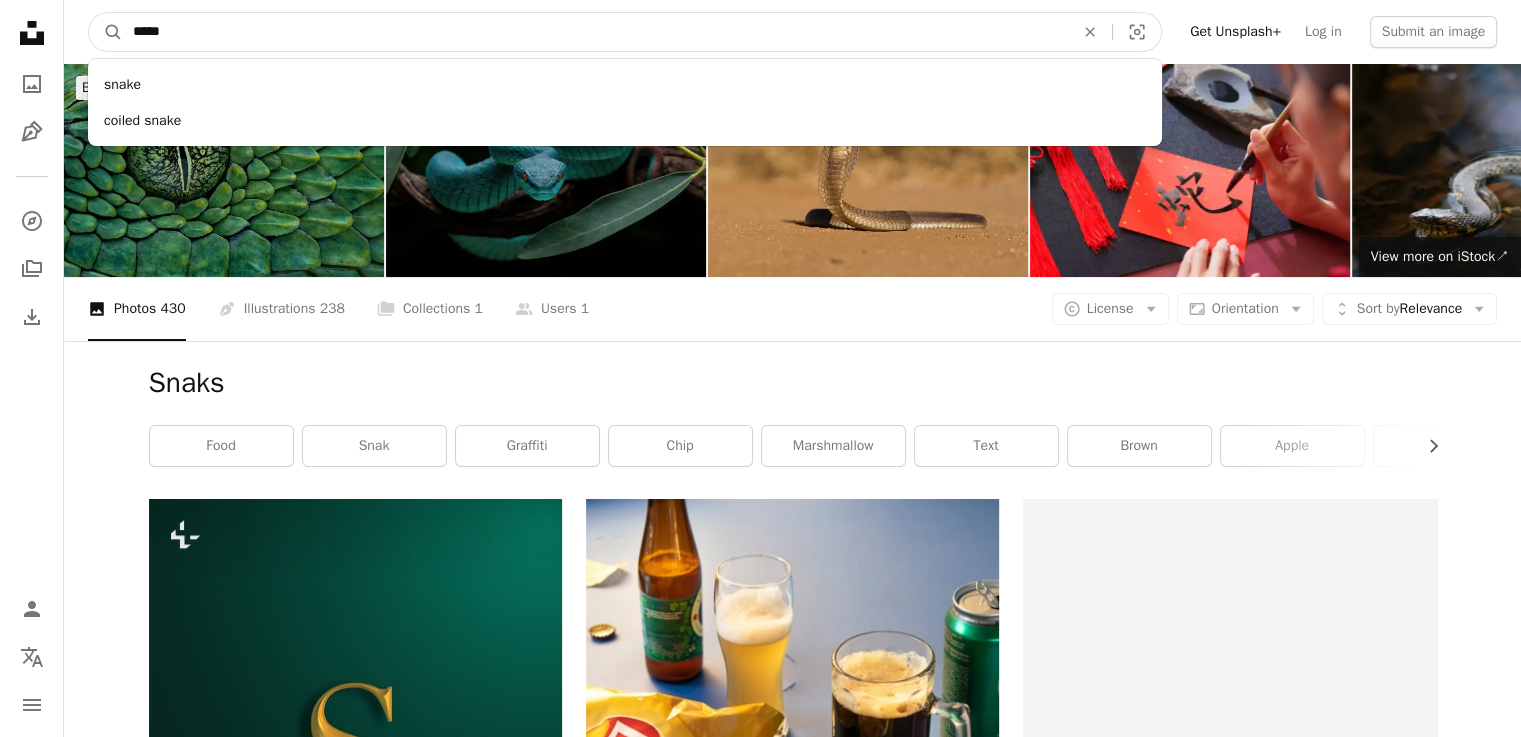 drag, startPoint x: 214, startPoint y: 34, endPoint x: 135, endPoint y: 36, distance: 79.025314 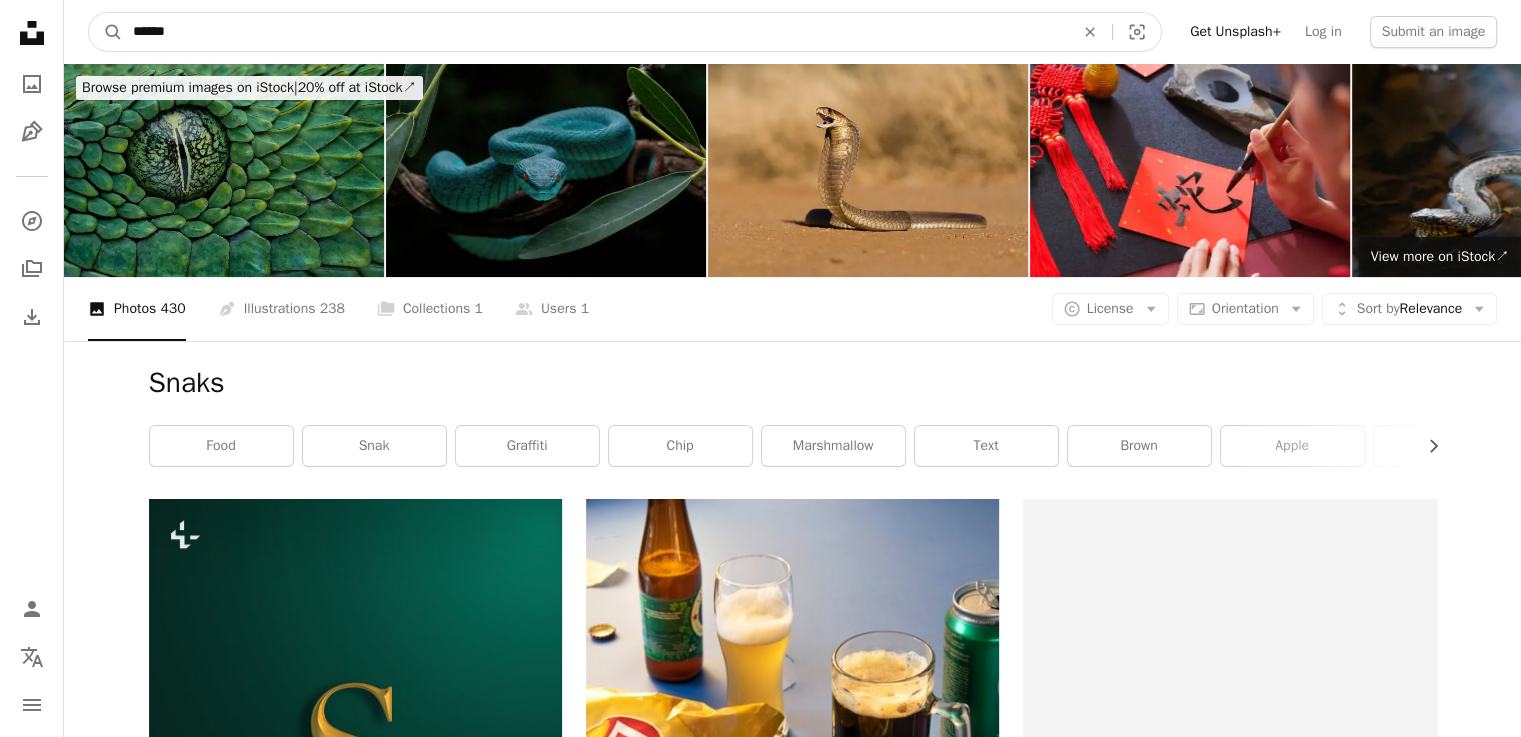 type on "******" 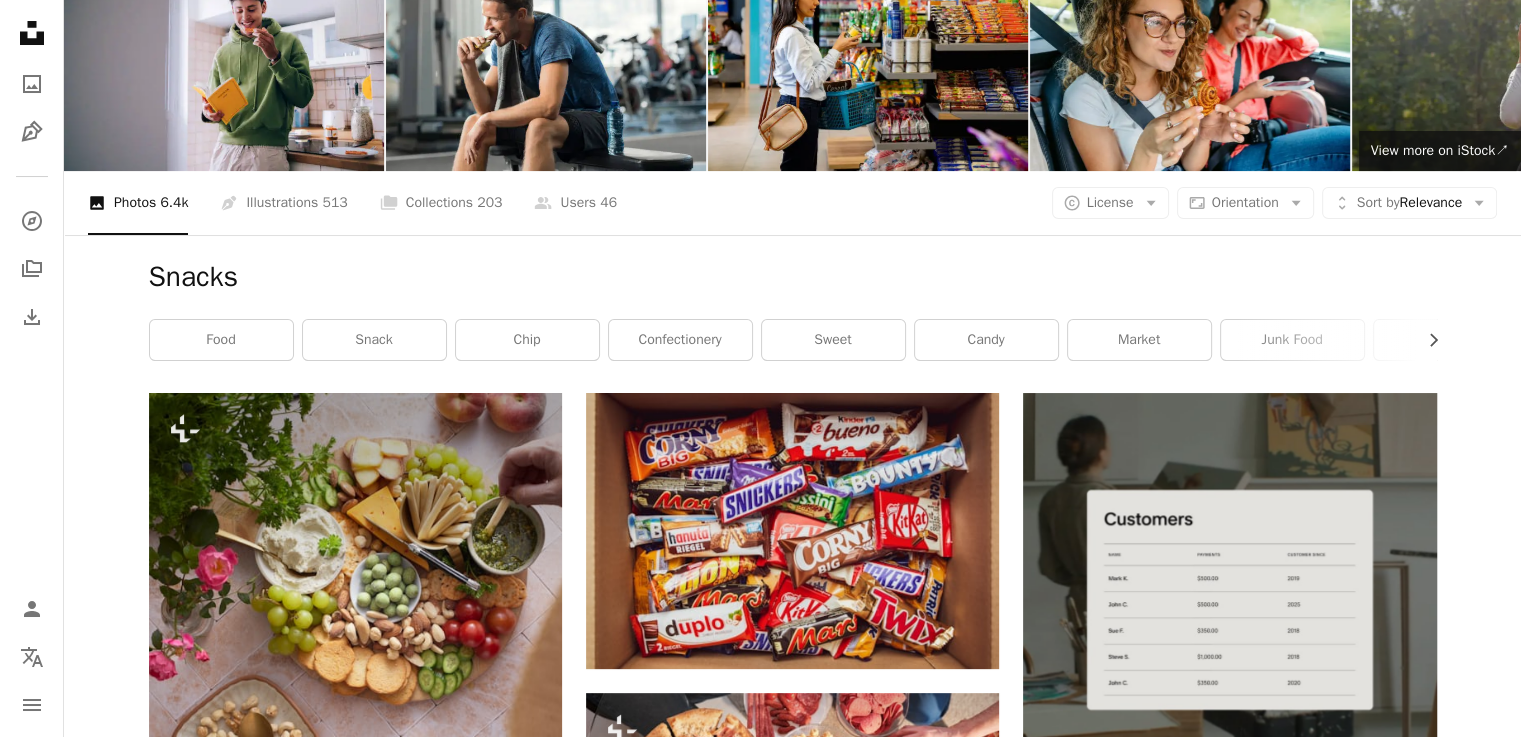scroll, scrollTop: 100, scrollLeft: 0, axis: vertical 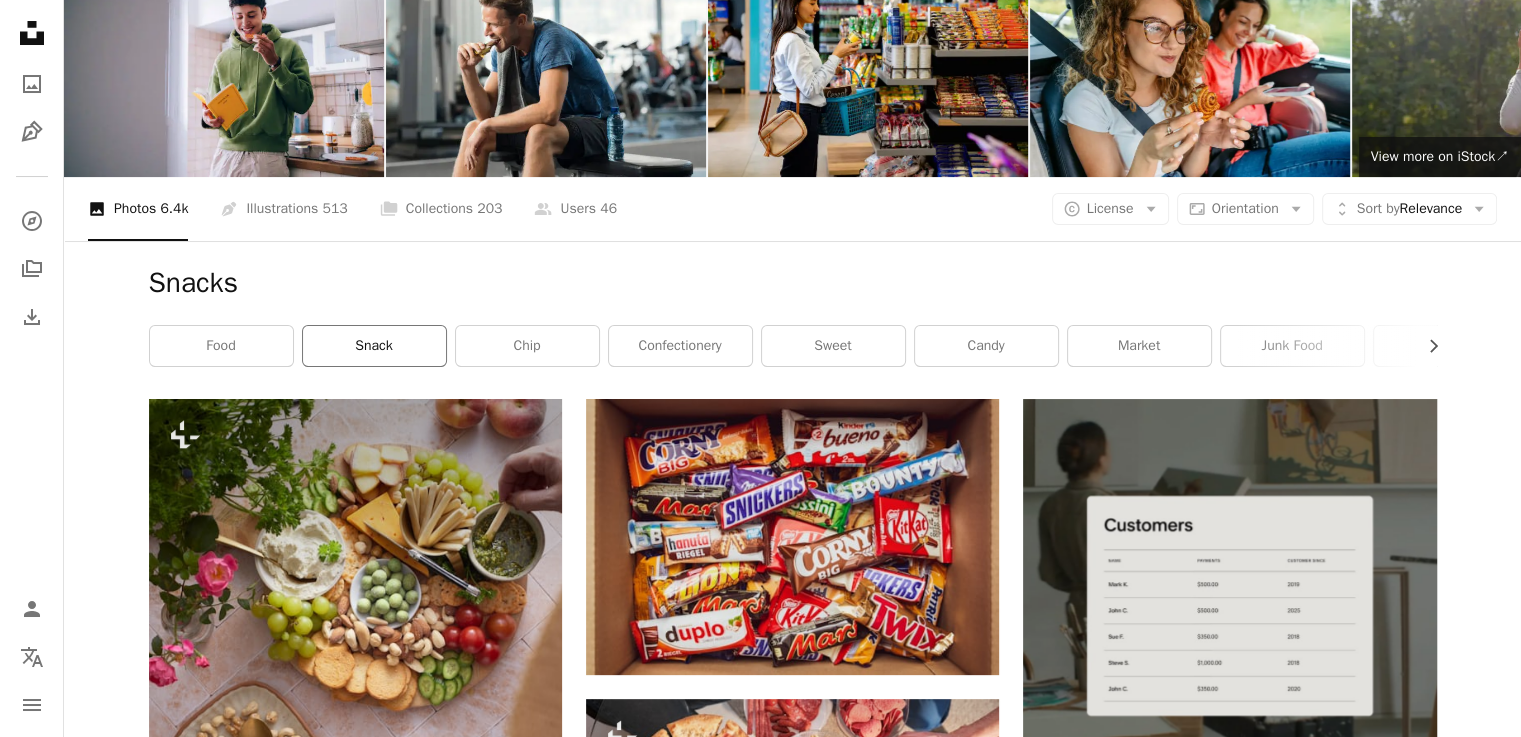 click on "snack" at bounding box center [374, 346] 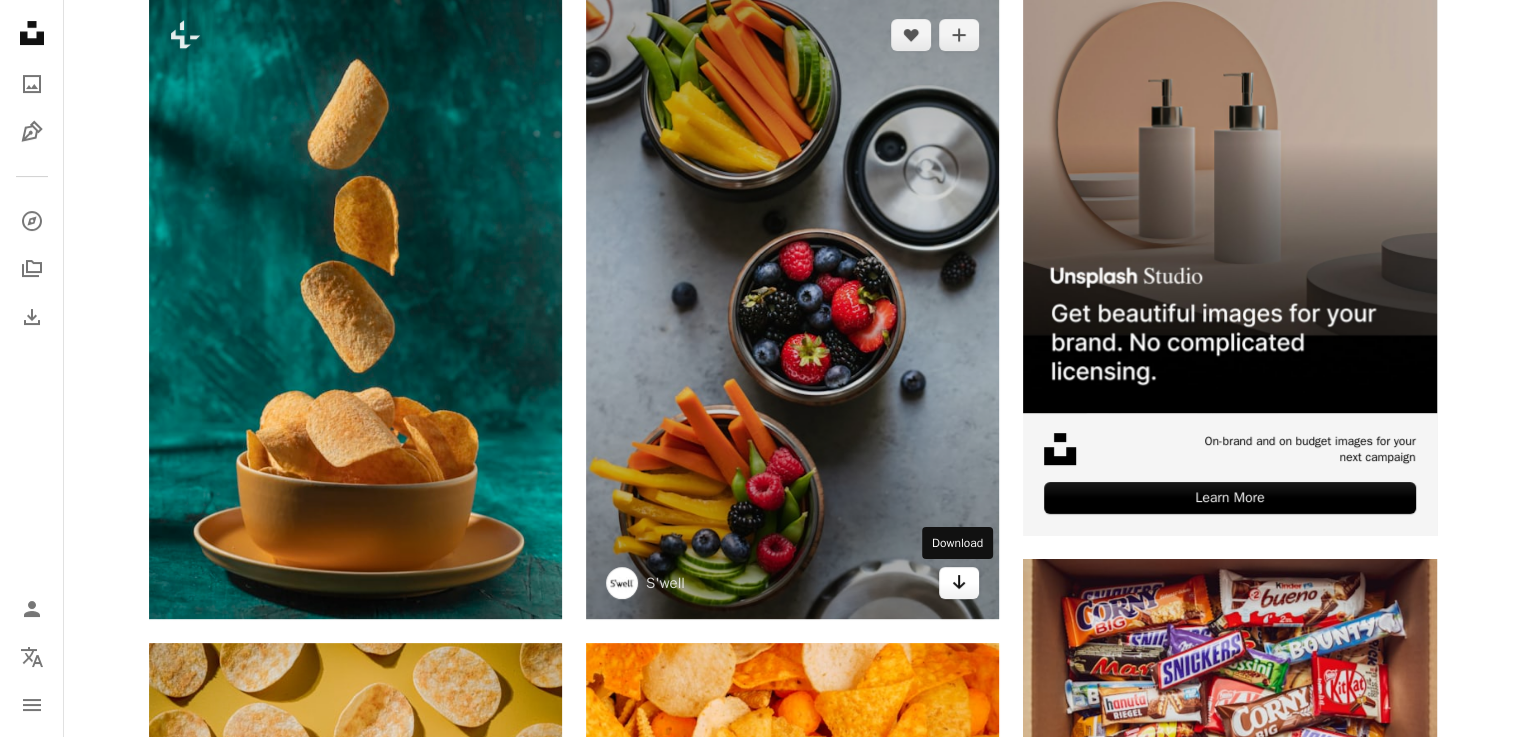 scroll, scrollTop: 800, scrollLeft: 0, axis: vertical 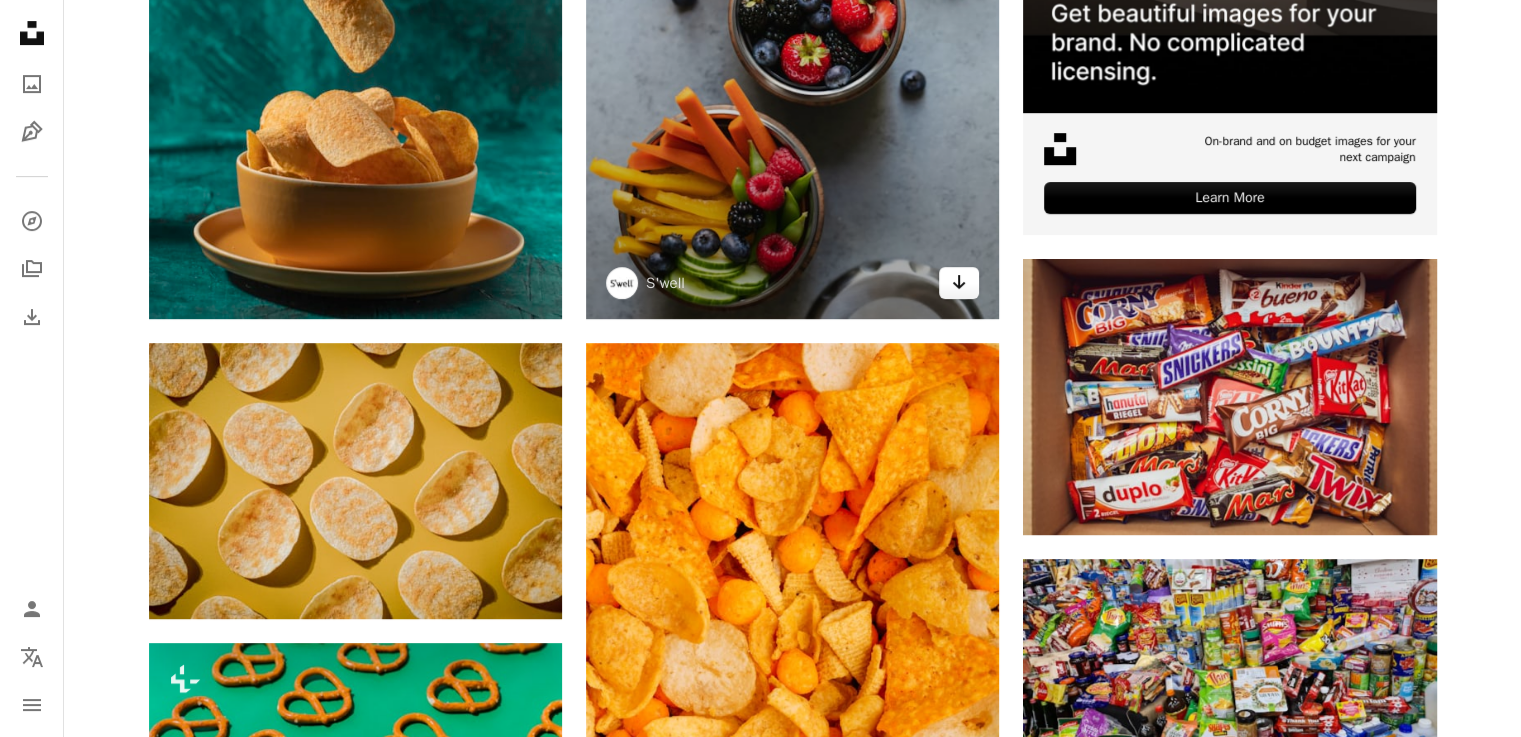 click 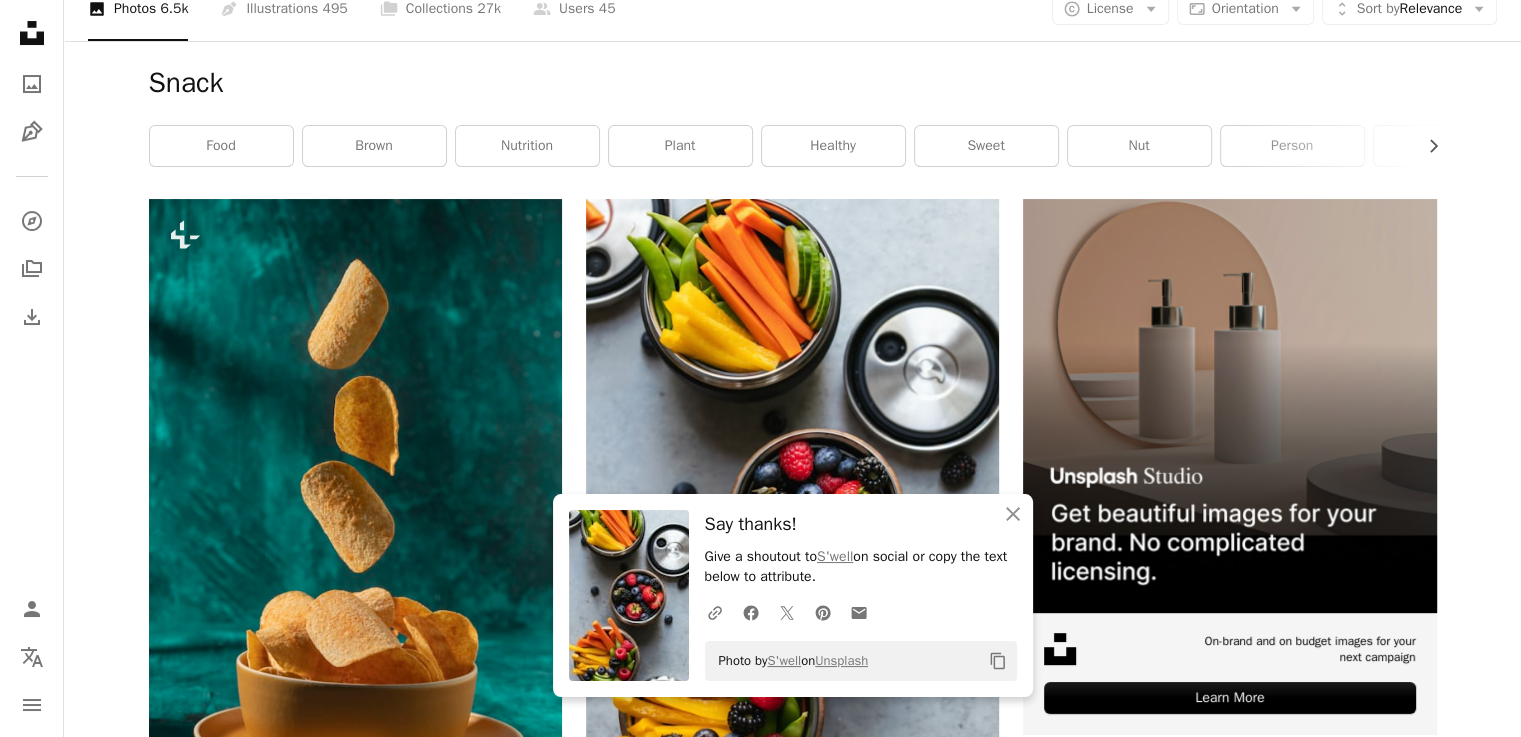 scroll, scrollTop: 0, scrollLeft: 0, axis: both 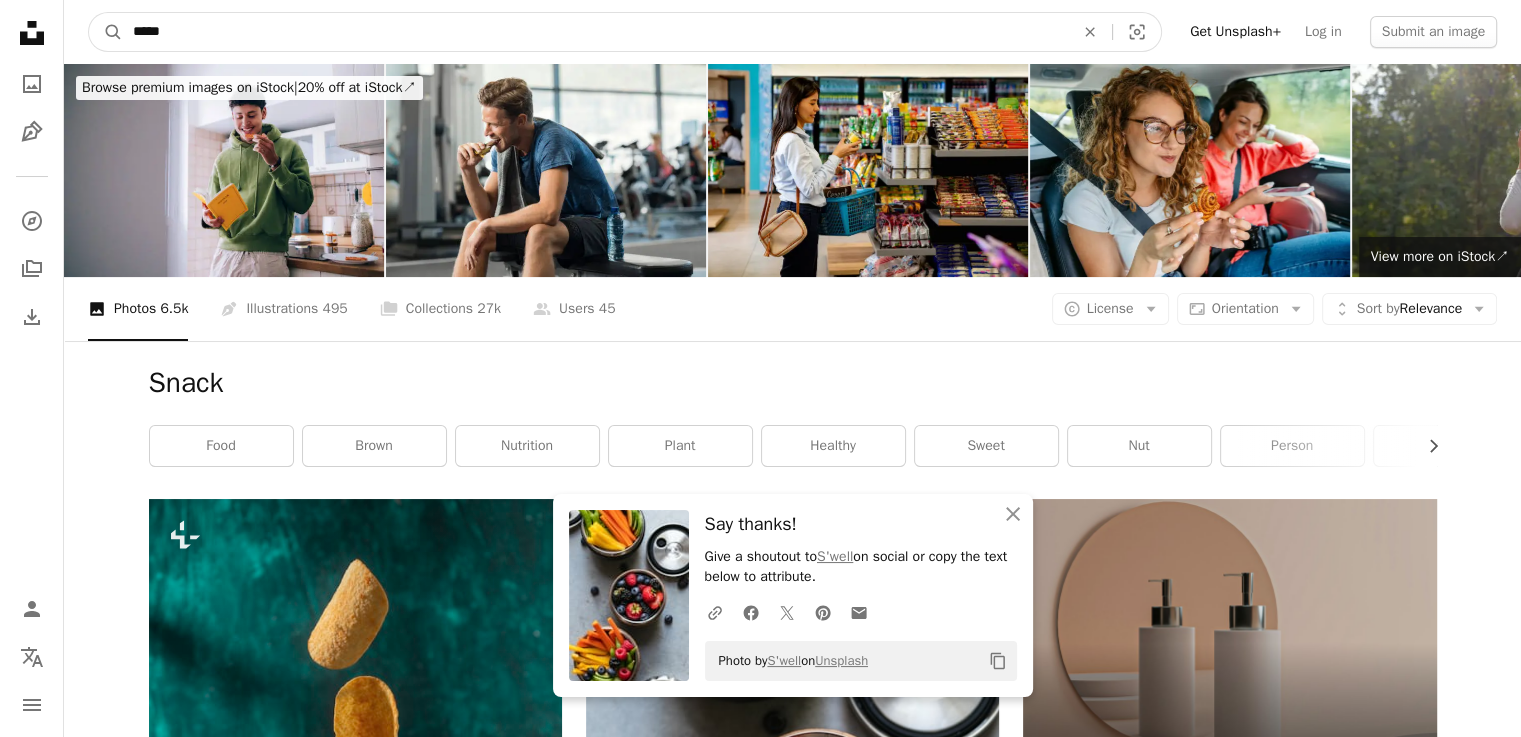 click on "*****" at bounding box center (595, 32) 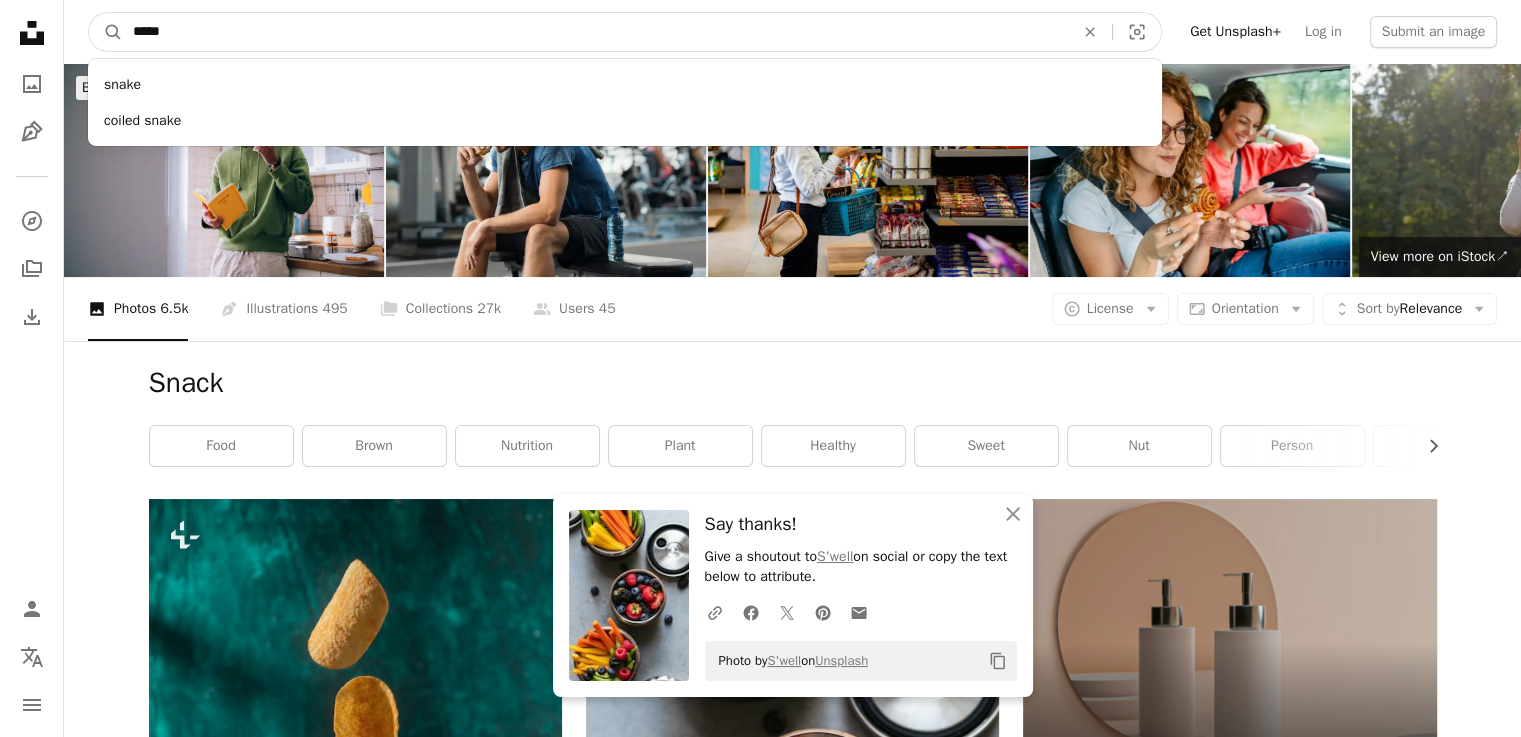 drag, startPoint x: 456, startPoint y: 28, endPoint x: 0, endPoint y: 25, distance: 456.00986 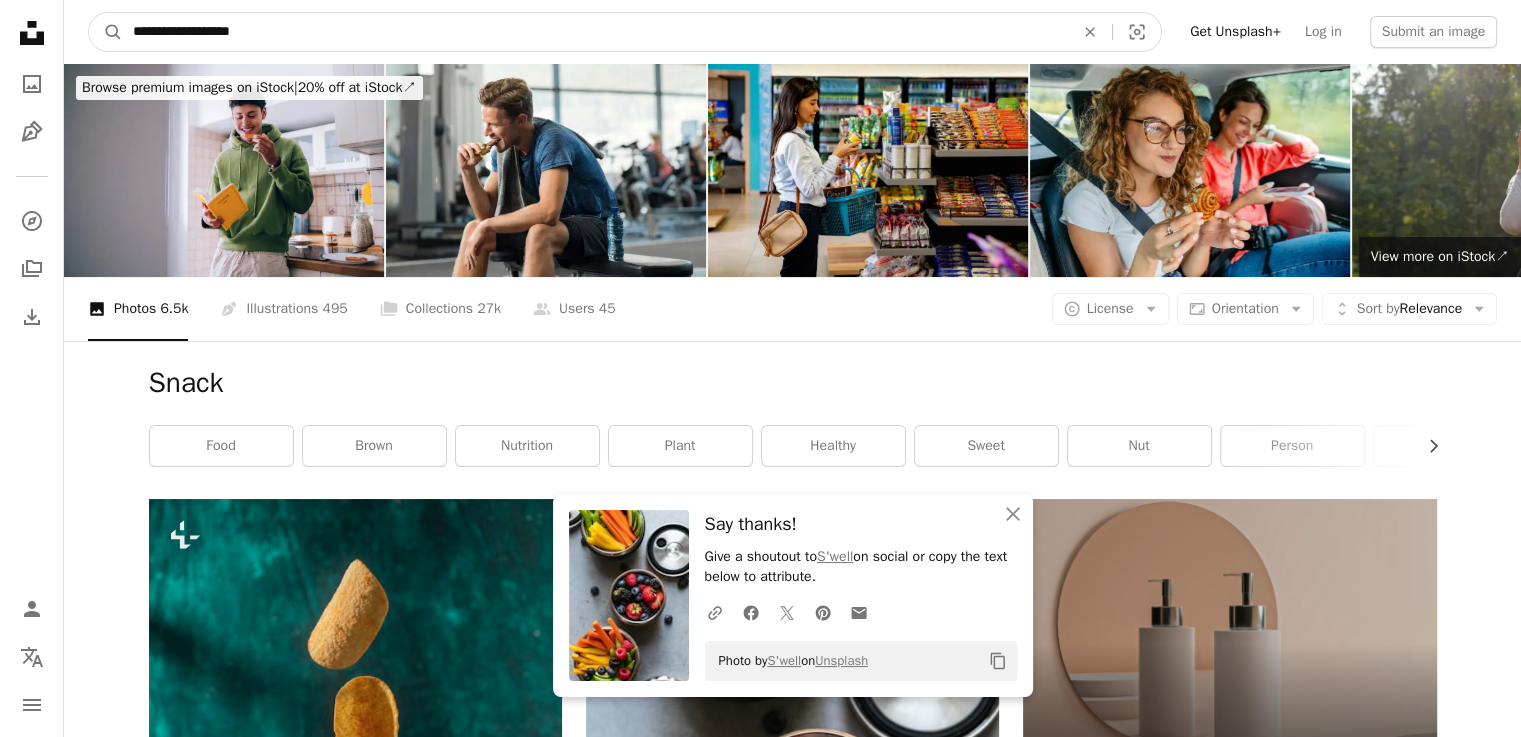 type on "**********" 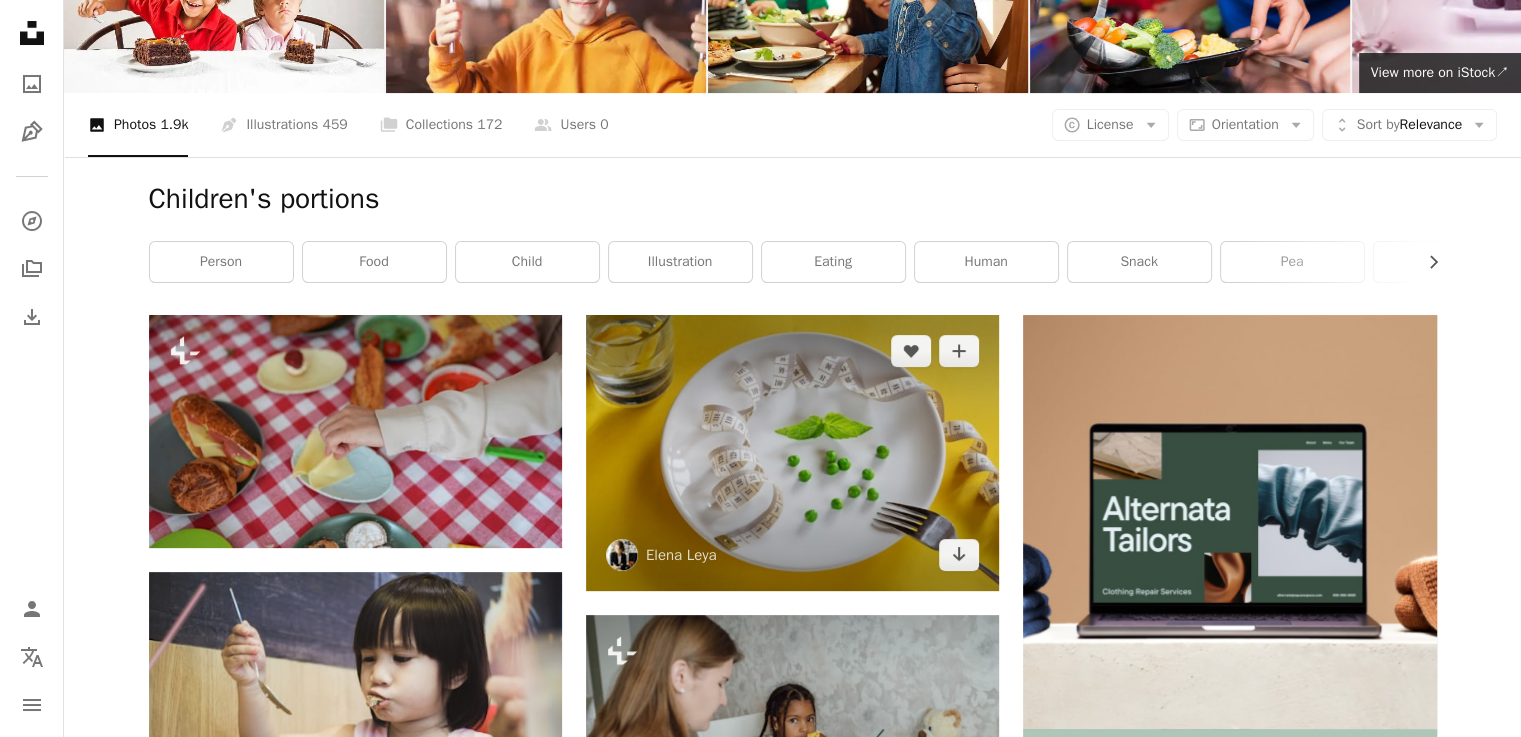 scroll, scrollTop: 0, scrollLeft: 0, axis: both 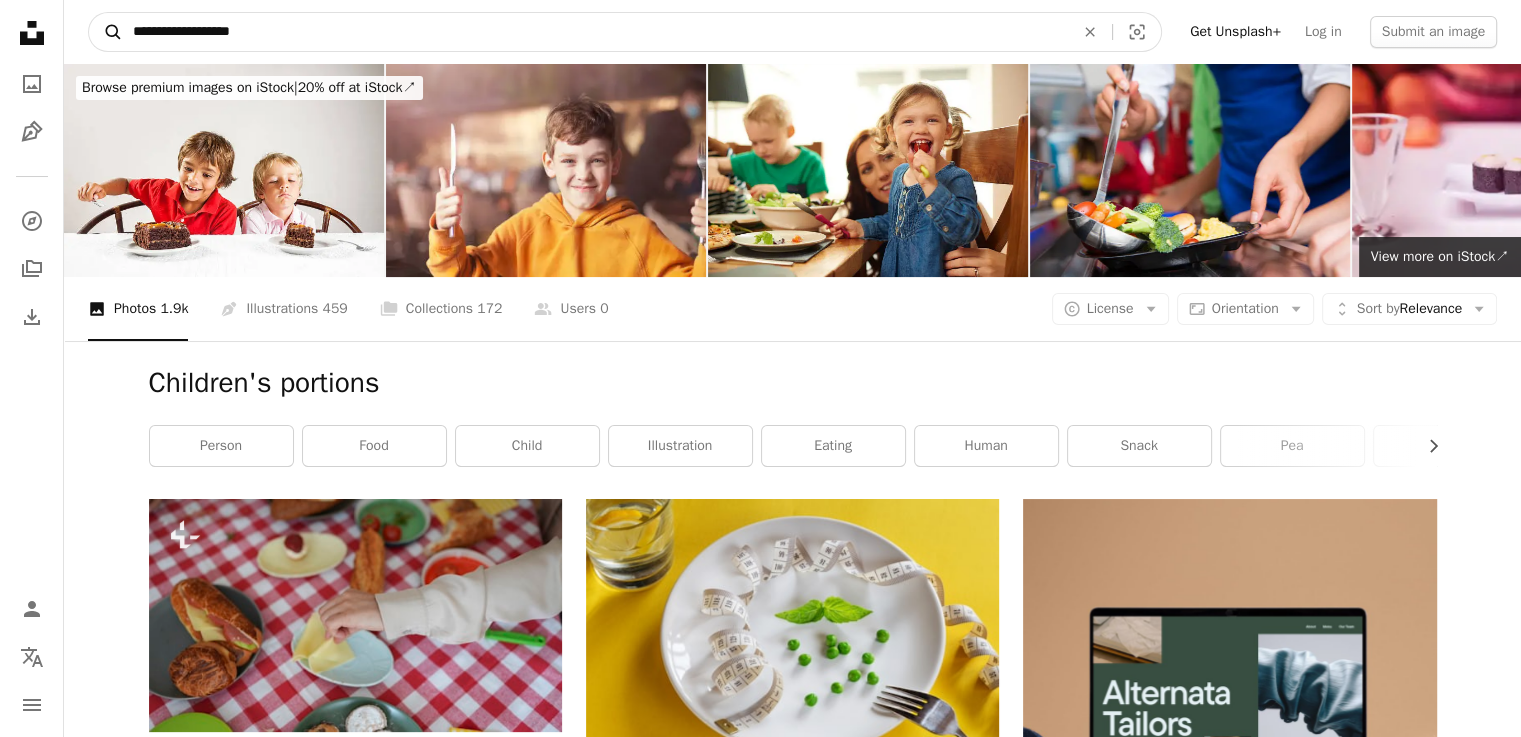 drag, startPoint x: 300, startPoint y: 27, endPoint x: 119, endPoint y: 28, distance: 181.00276 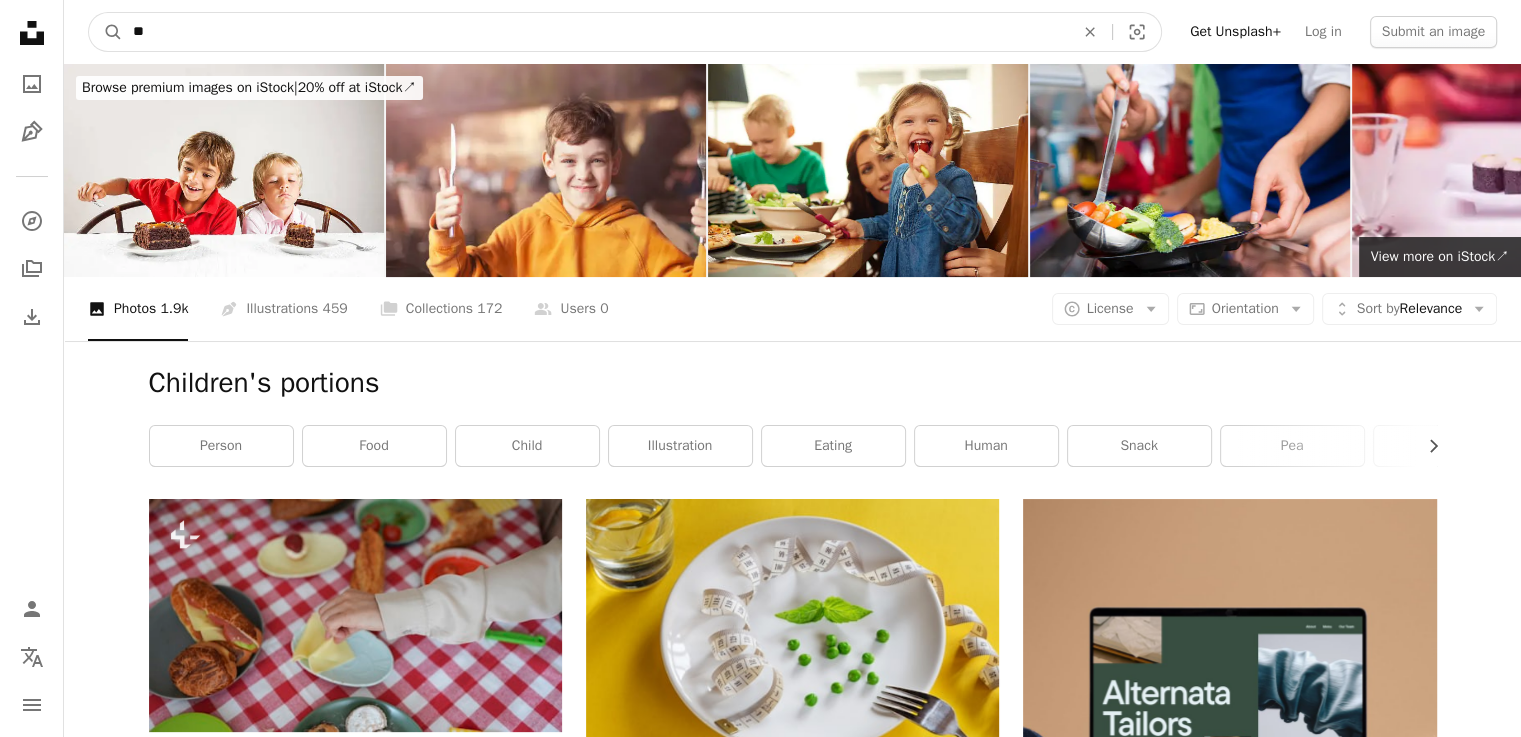 type on "*" 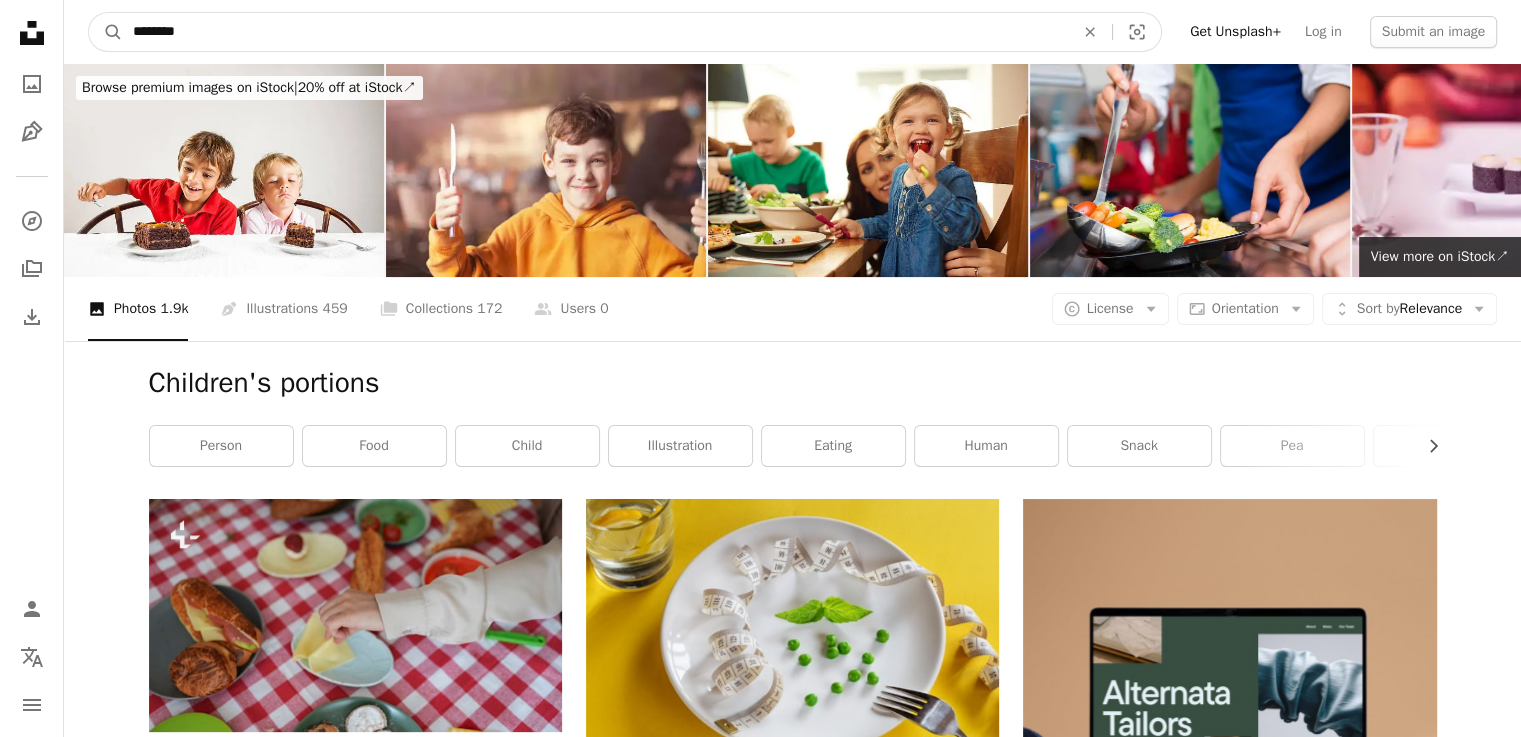 type on "********" 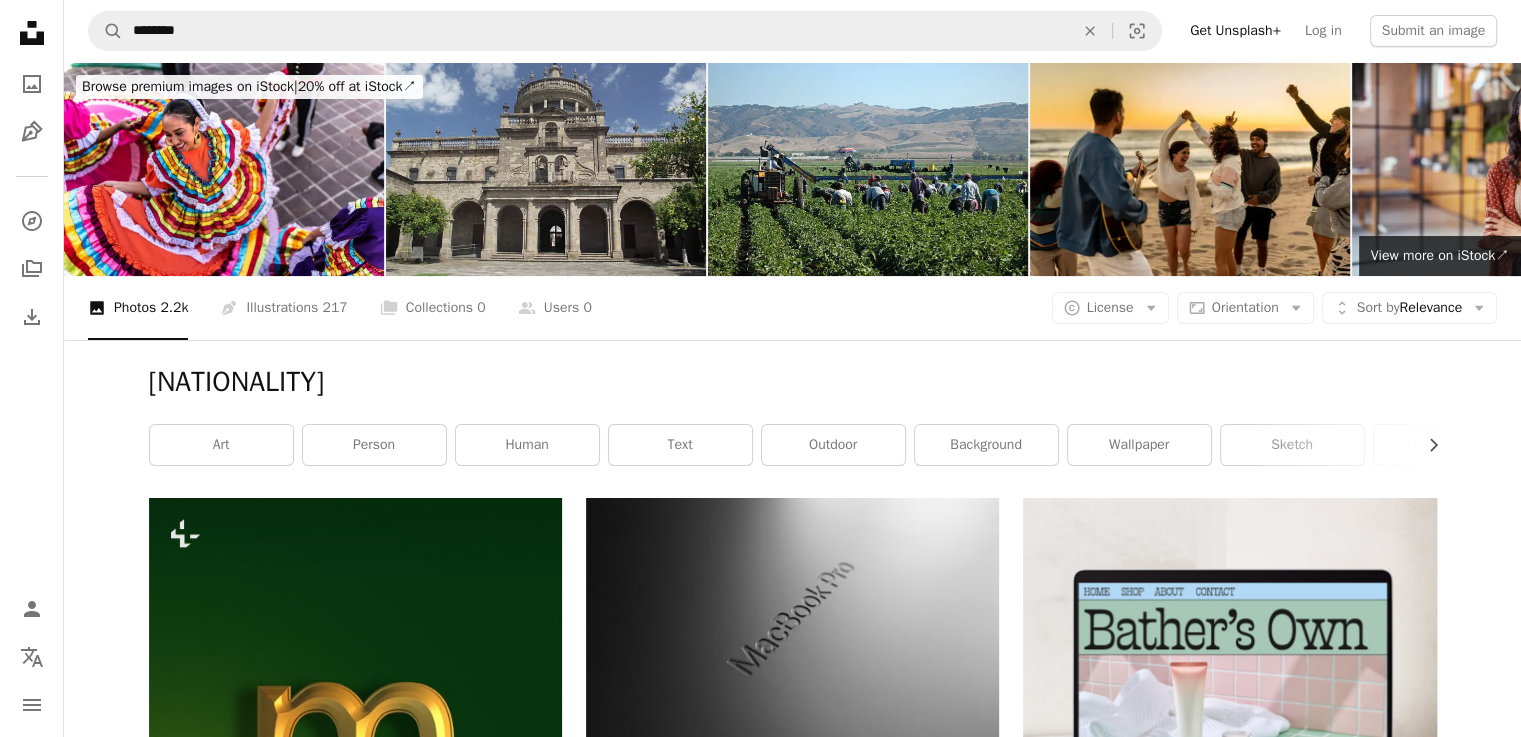 scroll, scrollTop: 0, scrollLeft: 0, axis: both 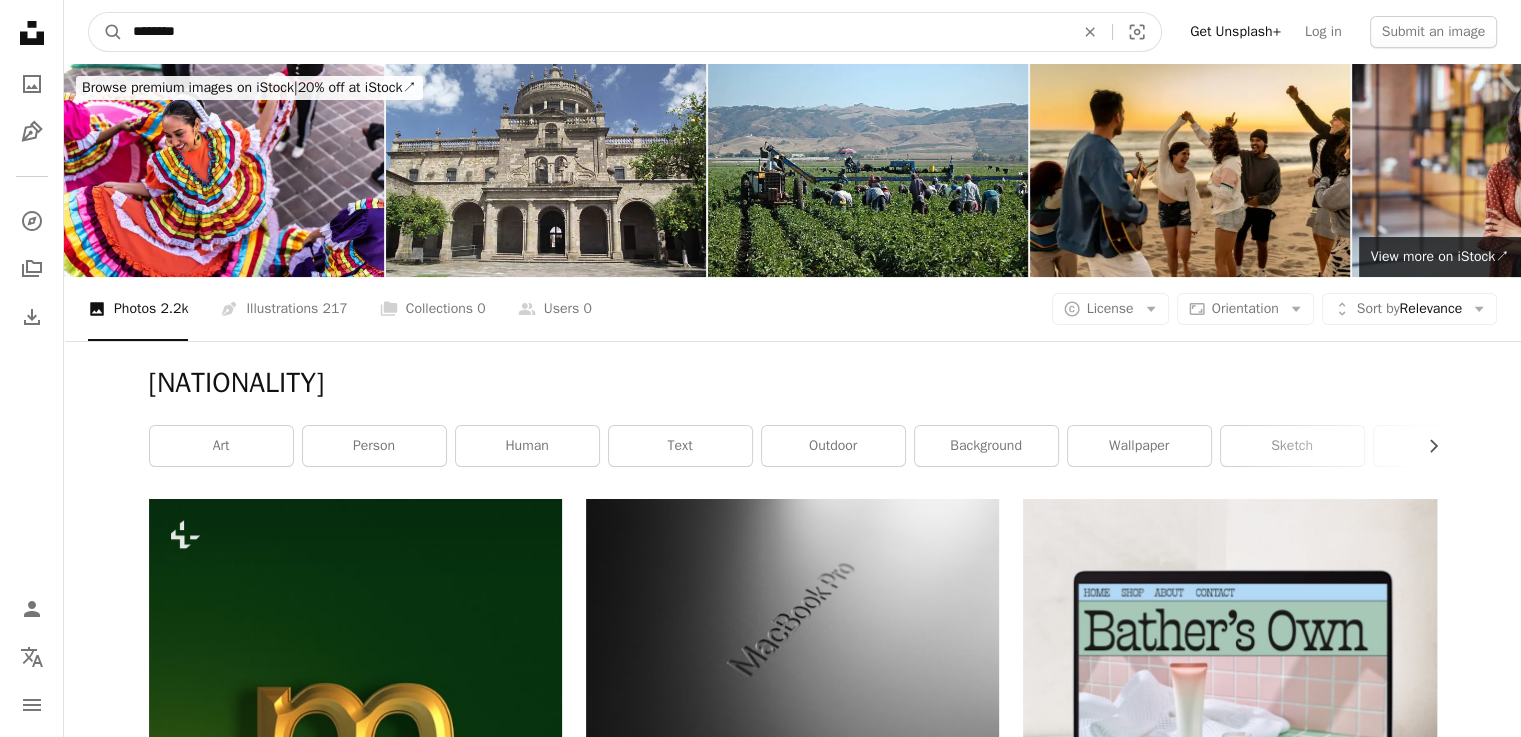 click on "********" at bounding box center (595, 32) 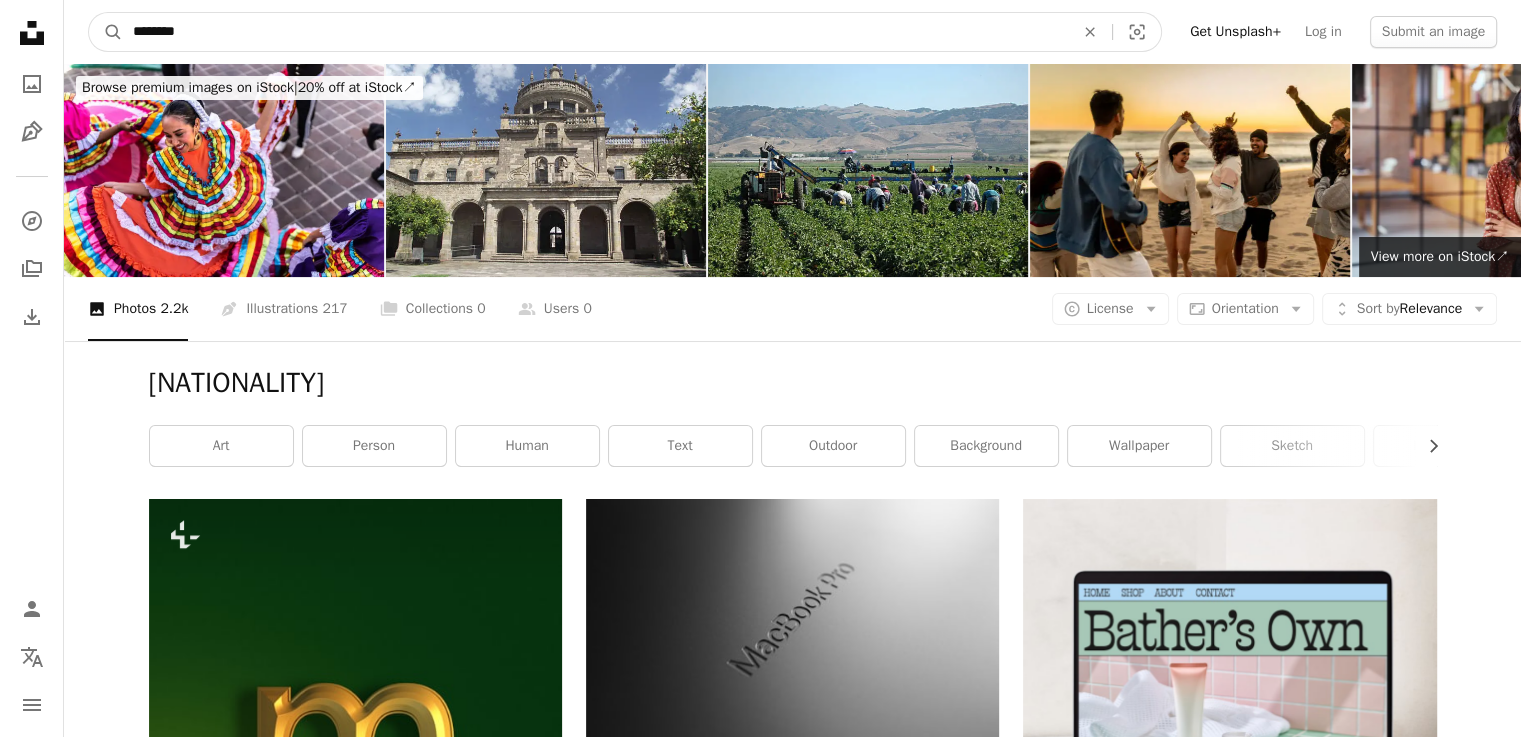 drag, startPoint x: 264, startPoint y: 37, endPoint x: 56, endPoint y: 29, distance: 208.1538 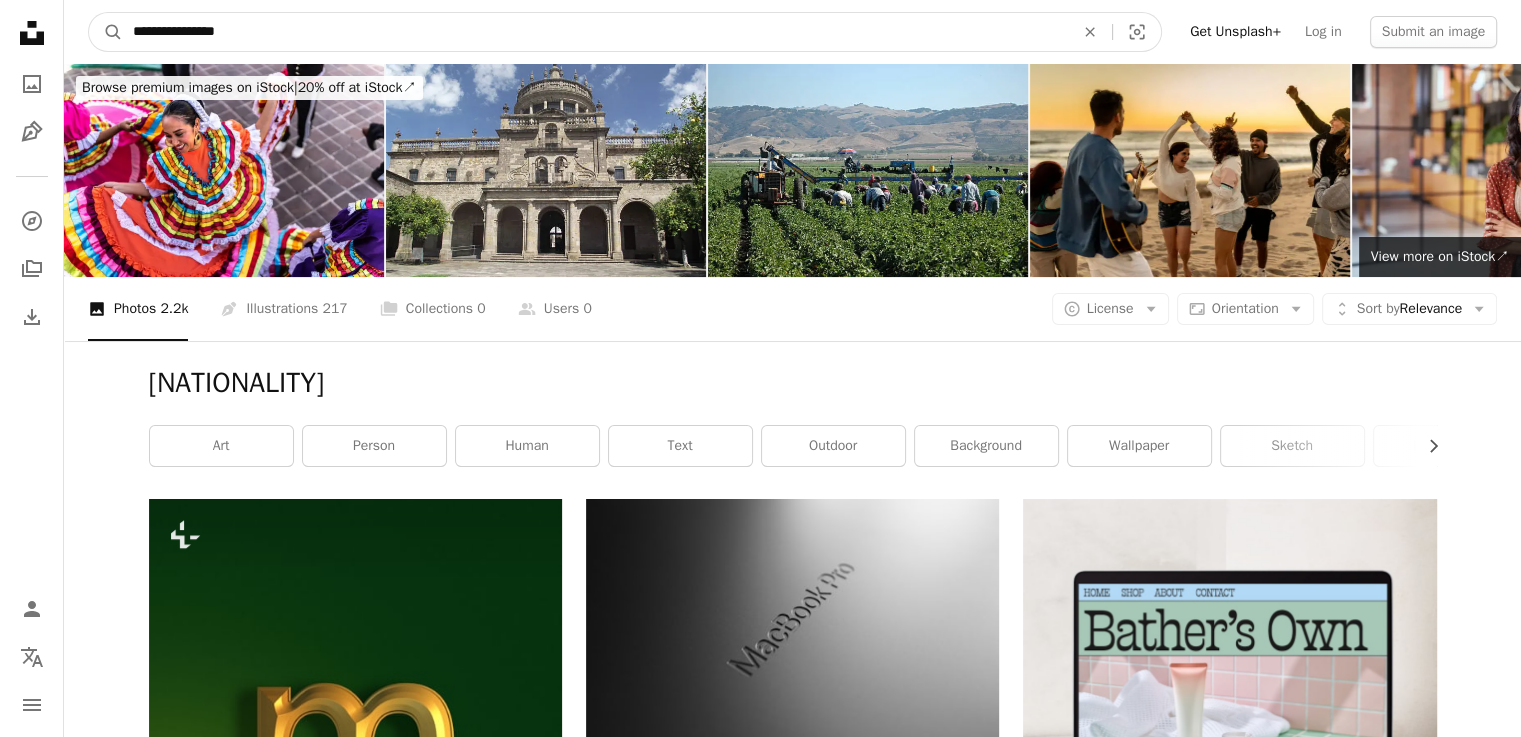 type on "**********" 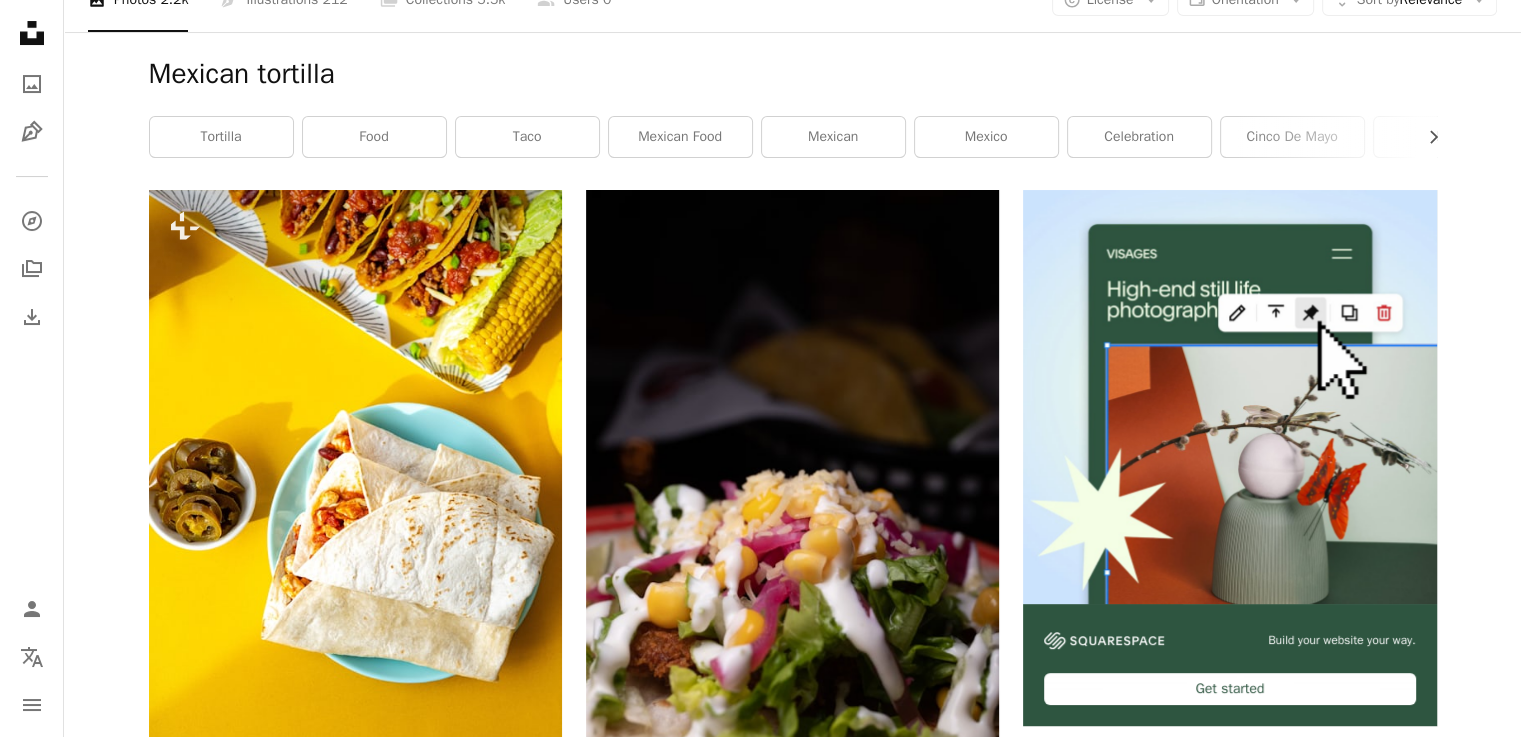 scroll, scrollTop: 700, scrollLeft: 0, axis: vertical 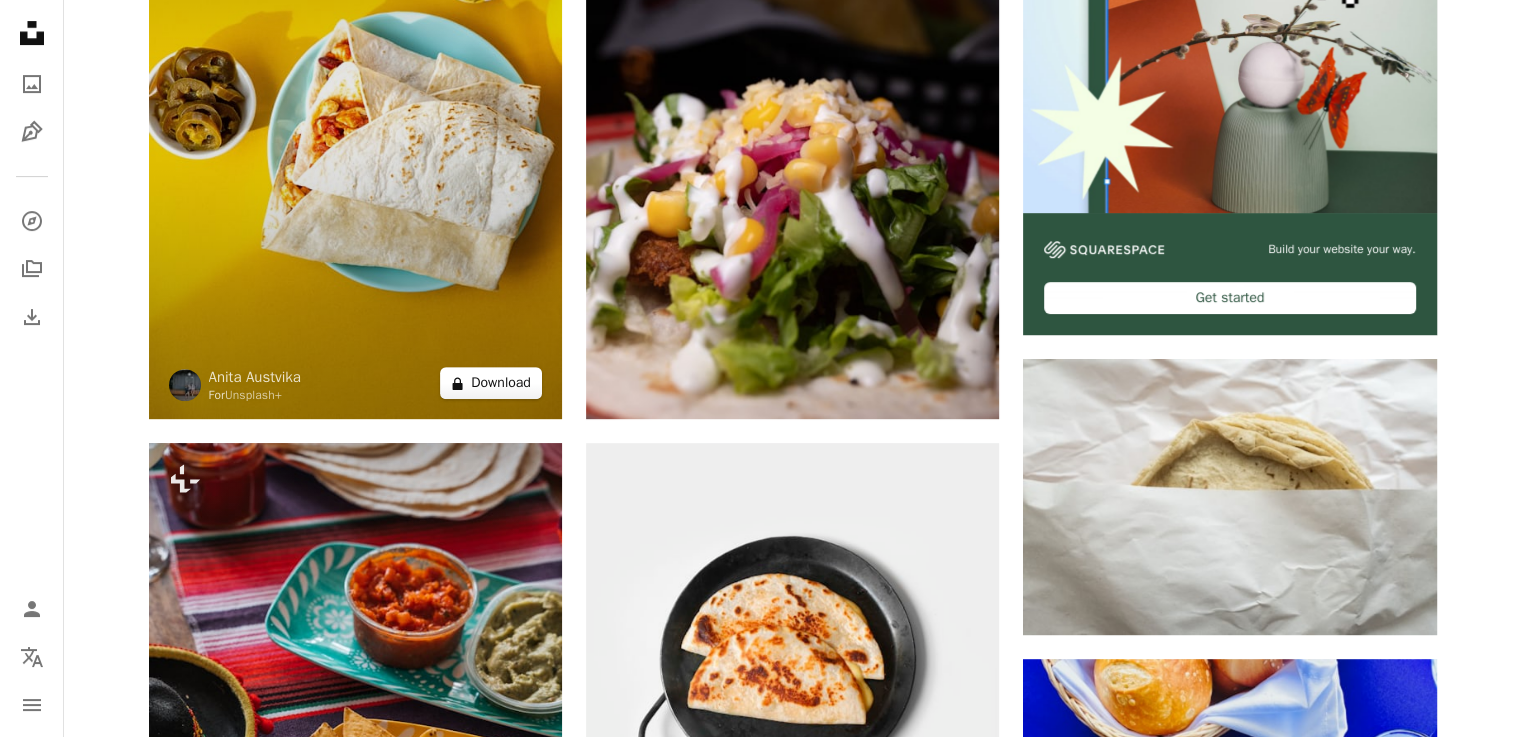 click on "A lock Download" at bounding box center [491, 383] 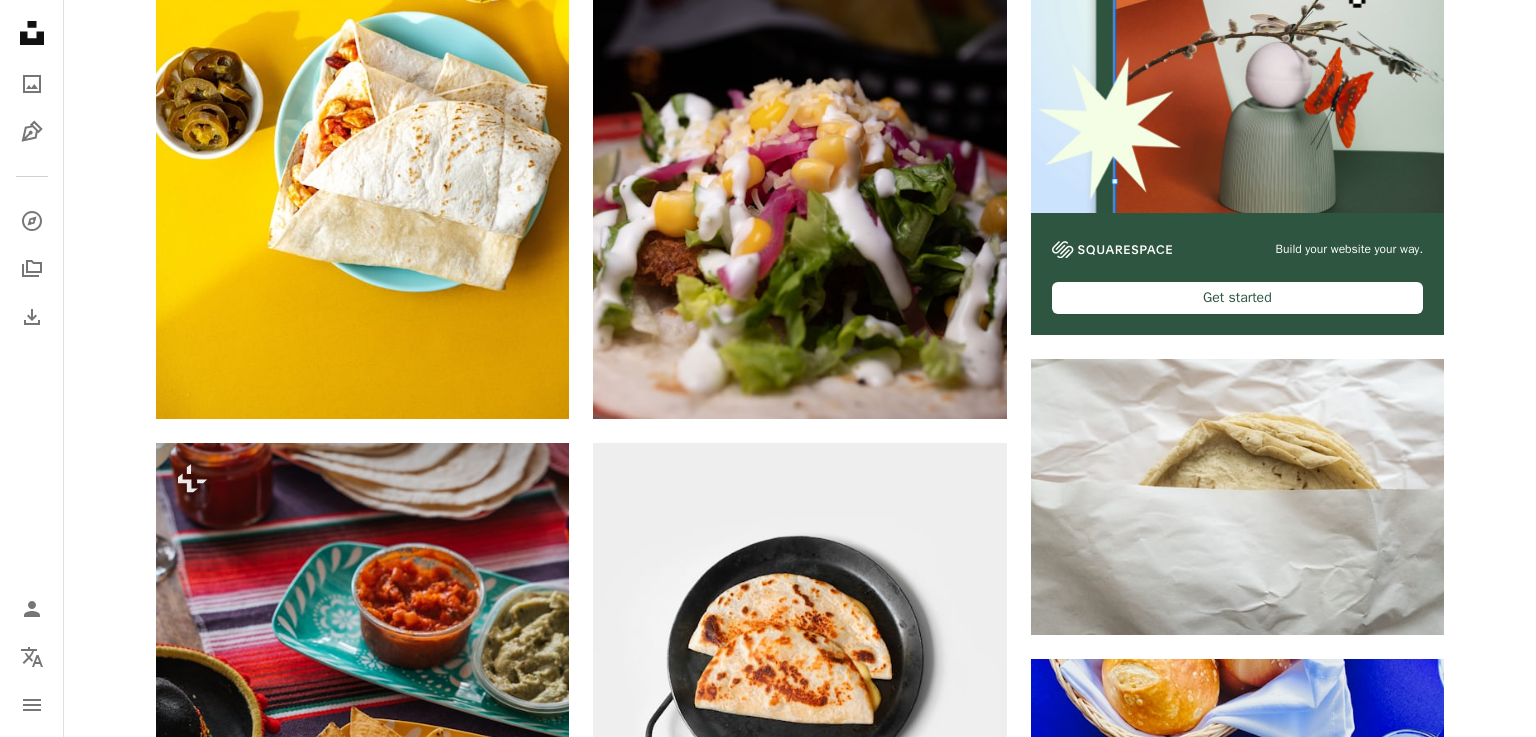 click on "[FIRST] [LAST]" at bounding box center [768, 1672] 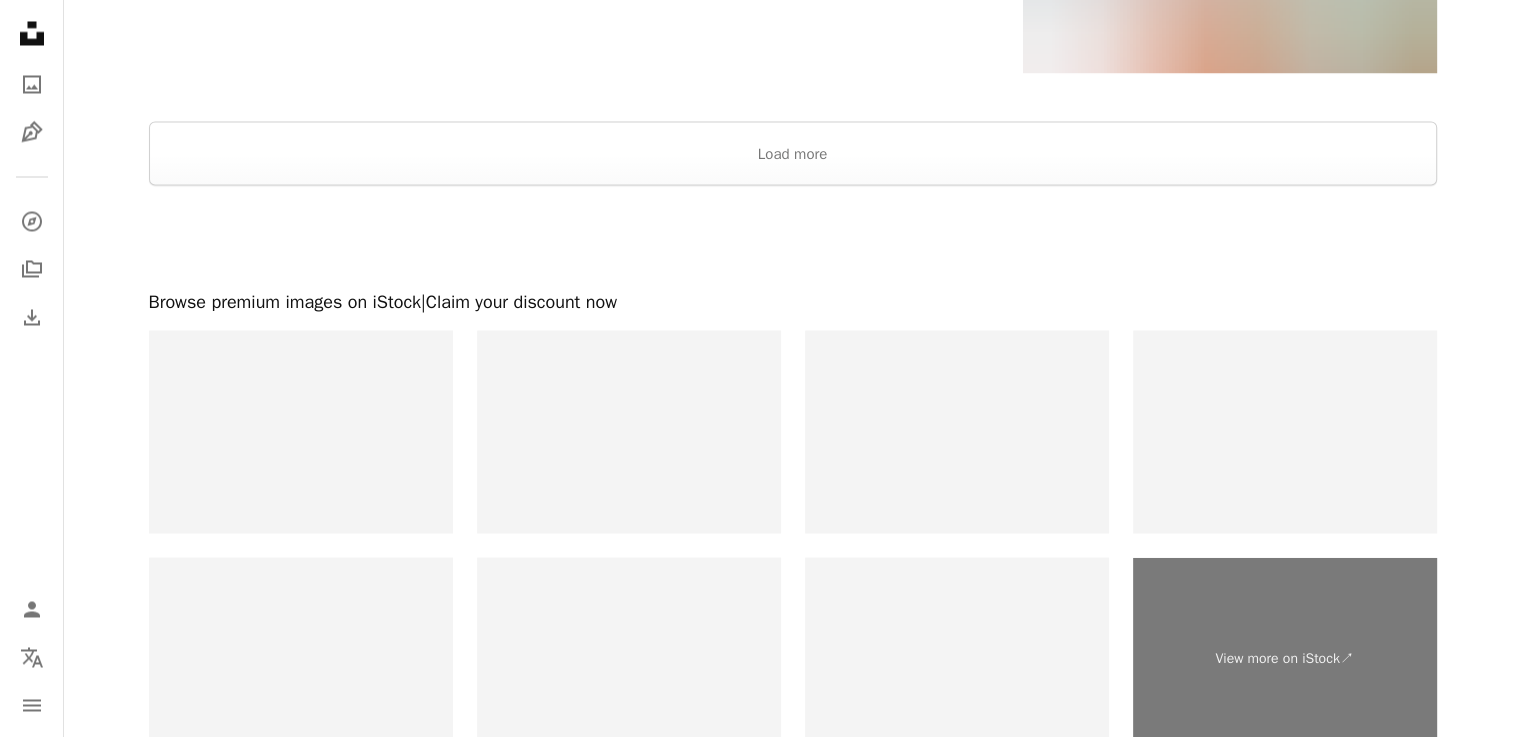 scroll, scrollTop: 3980, scrollLeft: 0, axis: vertical 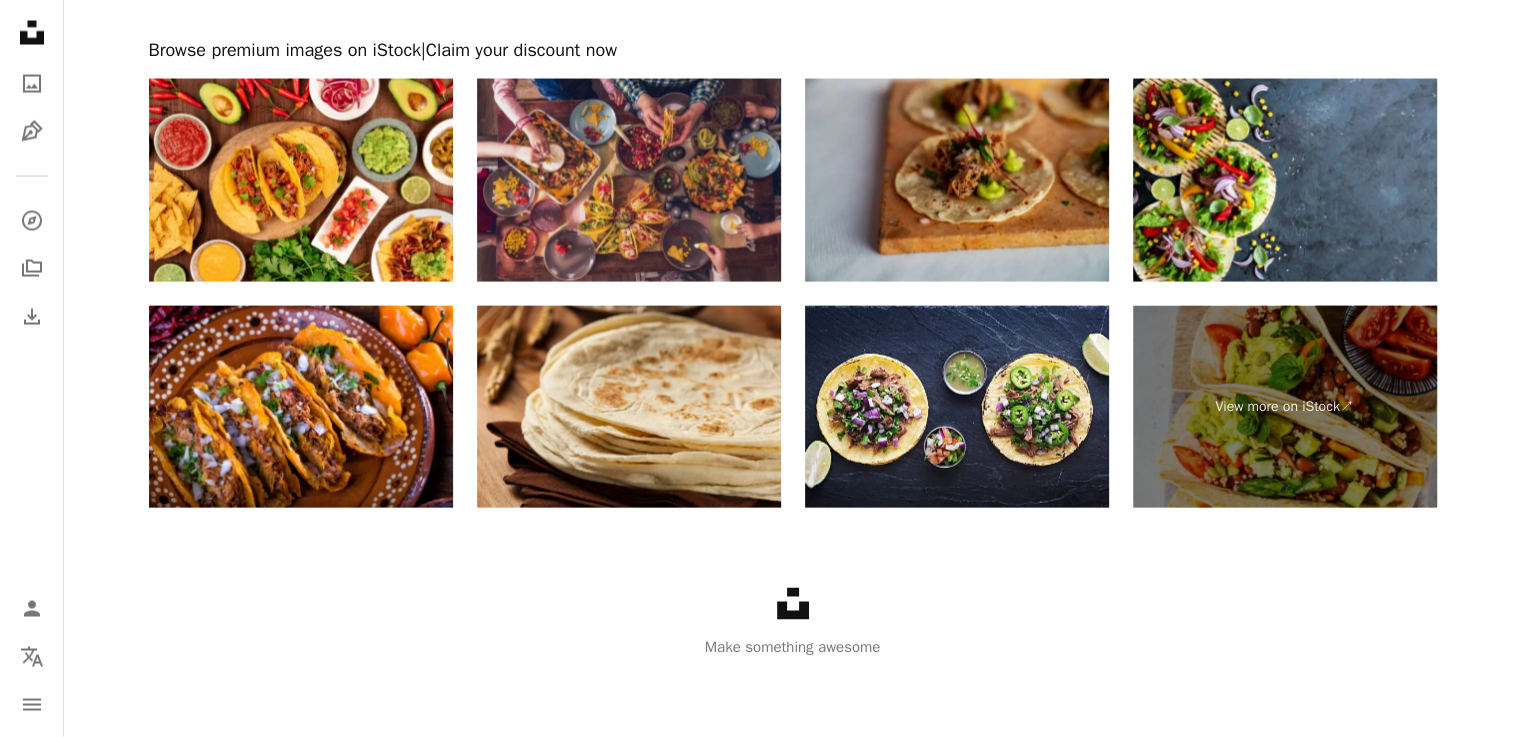 click at bounding box center [629, 180] 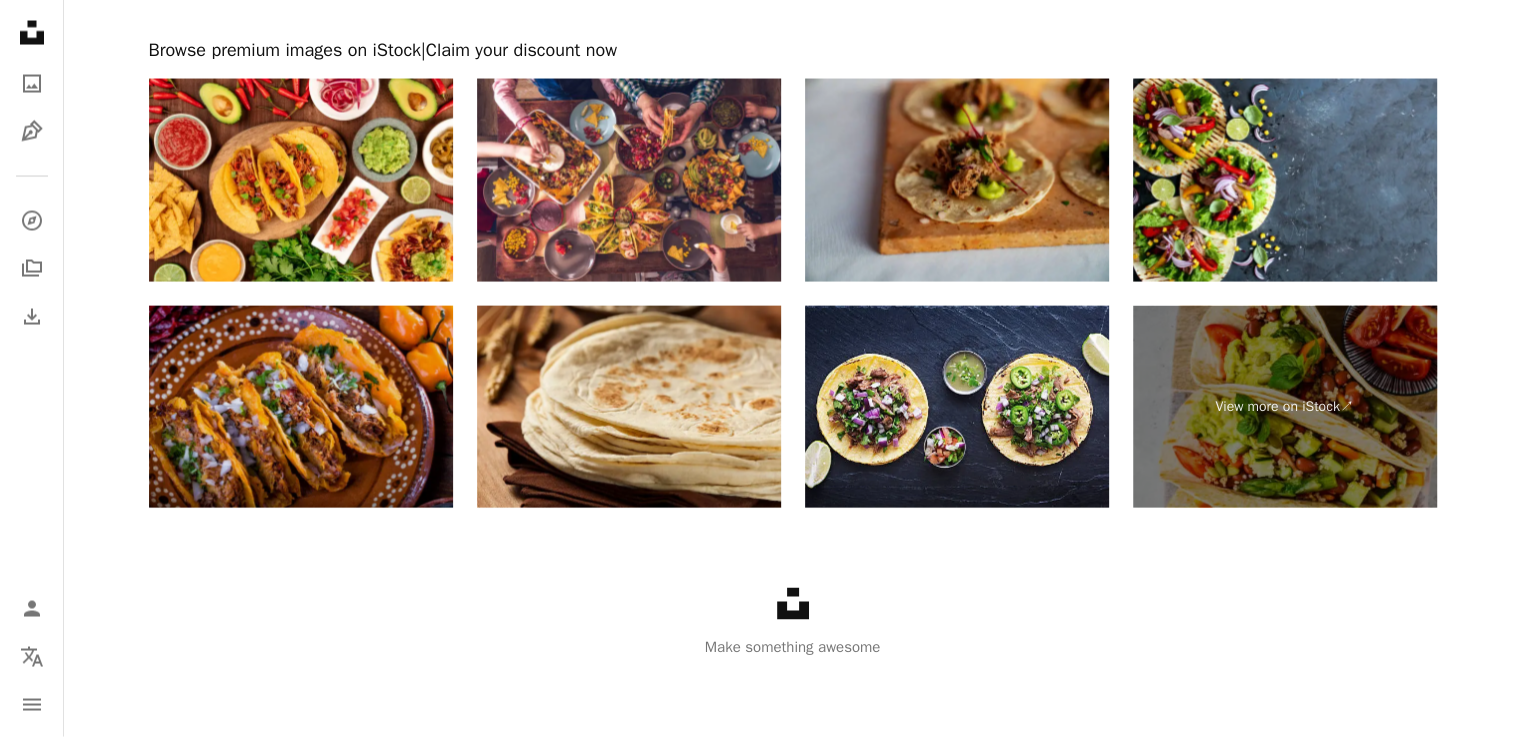 click at bounding box center [301, 407] 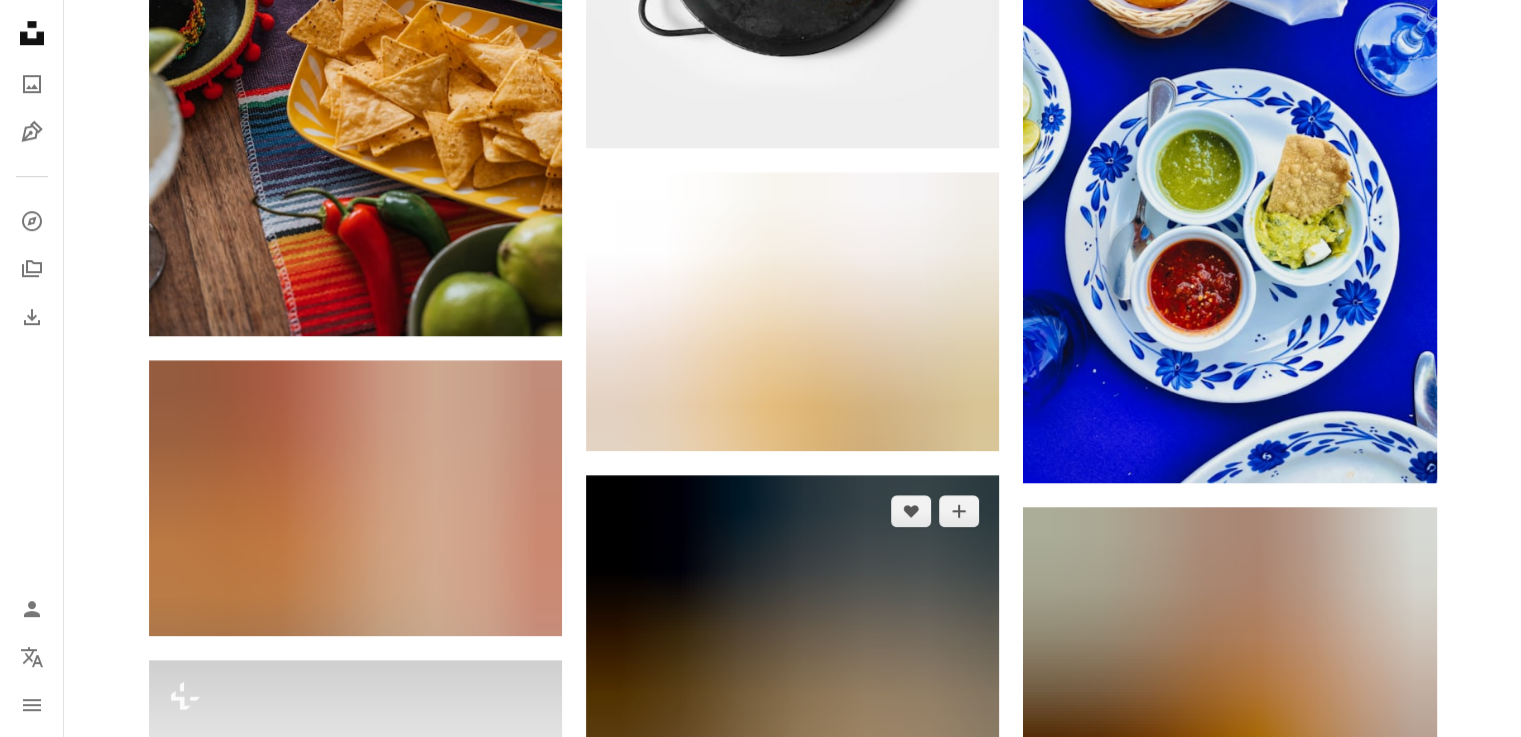 scroll, scrollTop: 1380, scrollLeft: 0, axis: vertical 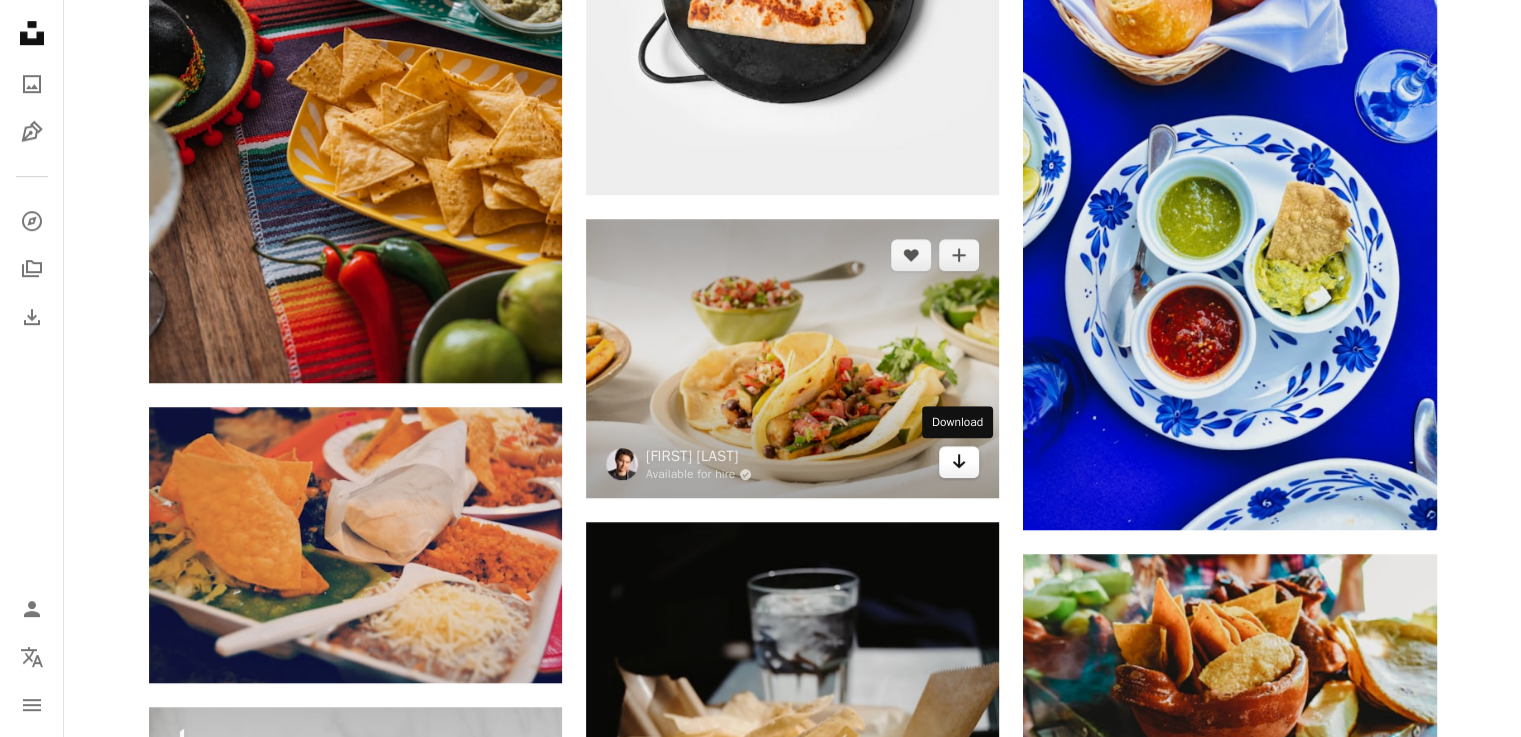 click on "Arrow pointing down" 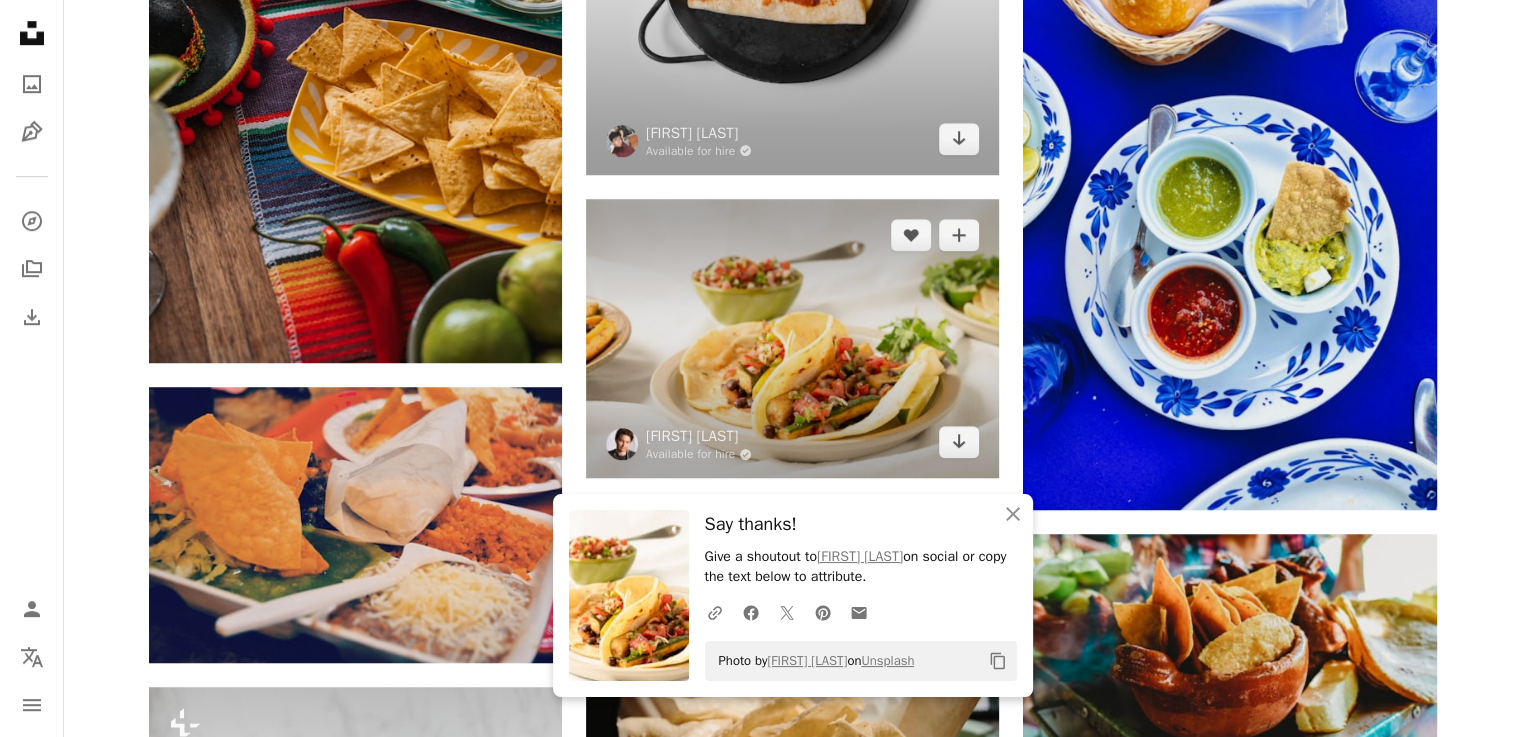 scroll, scrollTop: 1480, scrollLeft: 0, axis: vertical 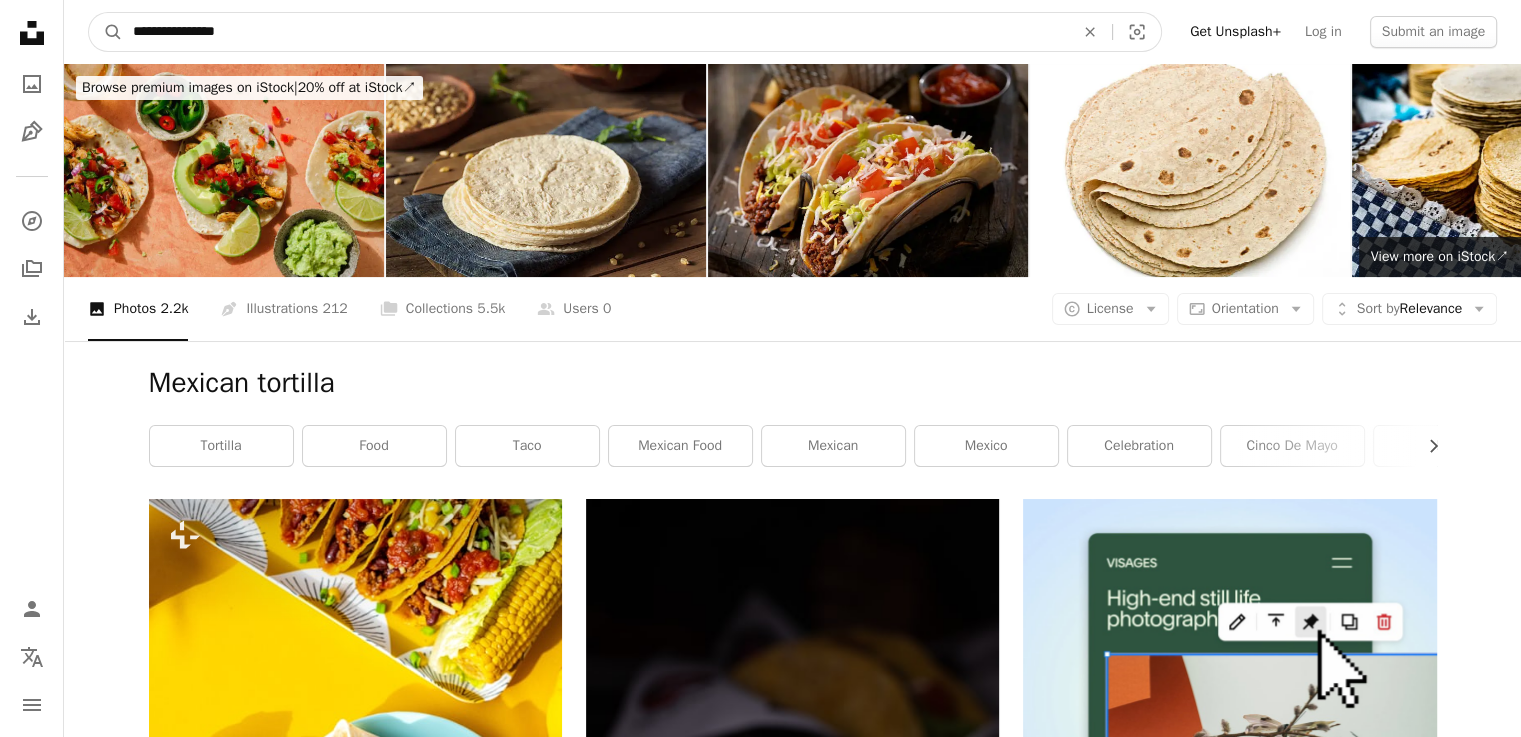 drag, startPoint x: 488, startPoint y: 29, endPoint x: 0, endPoint y: 28, distance: 488.00104 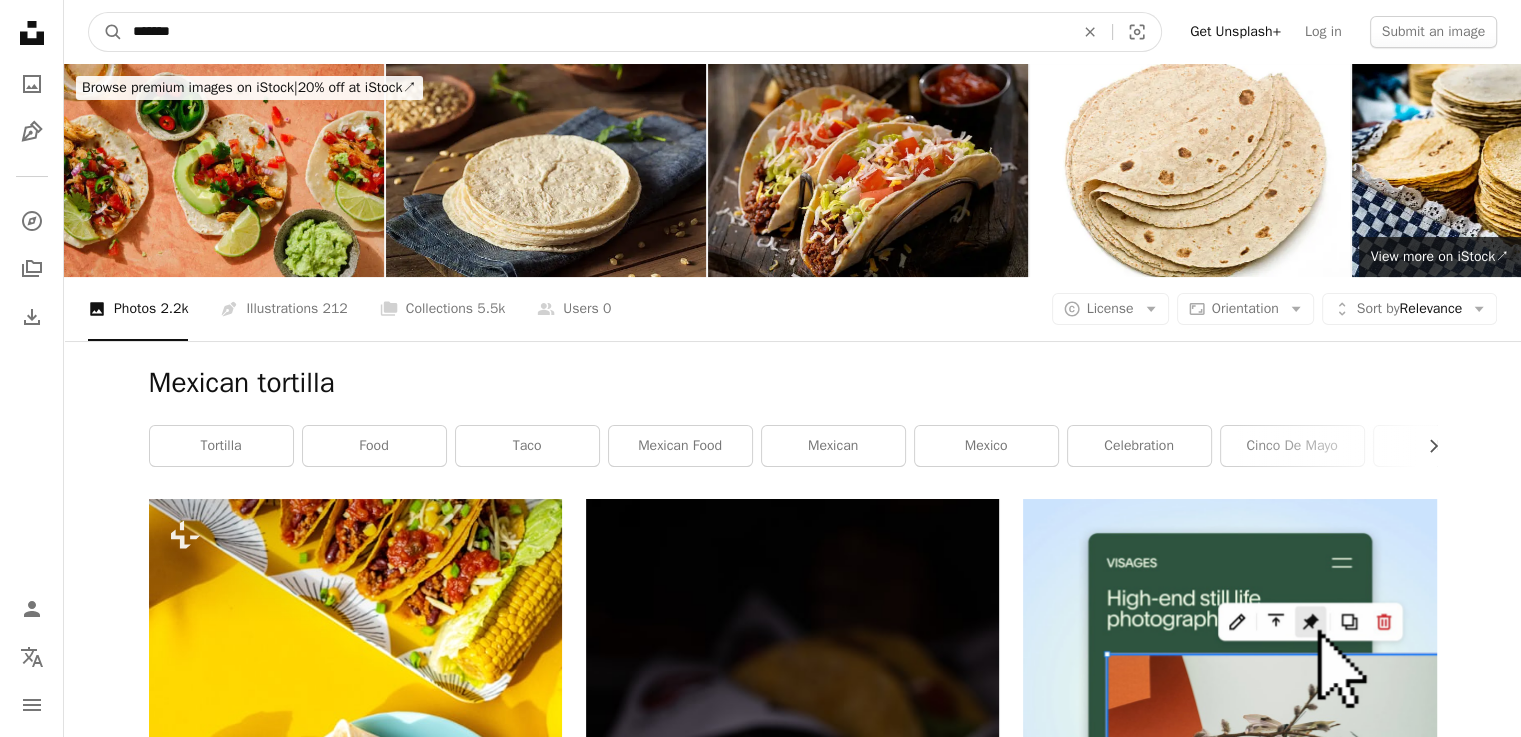 type on "******" 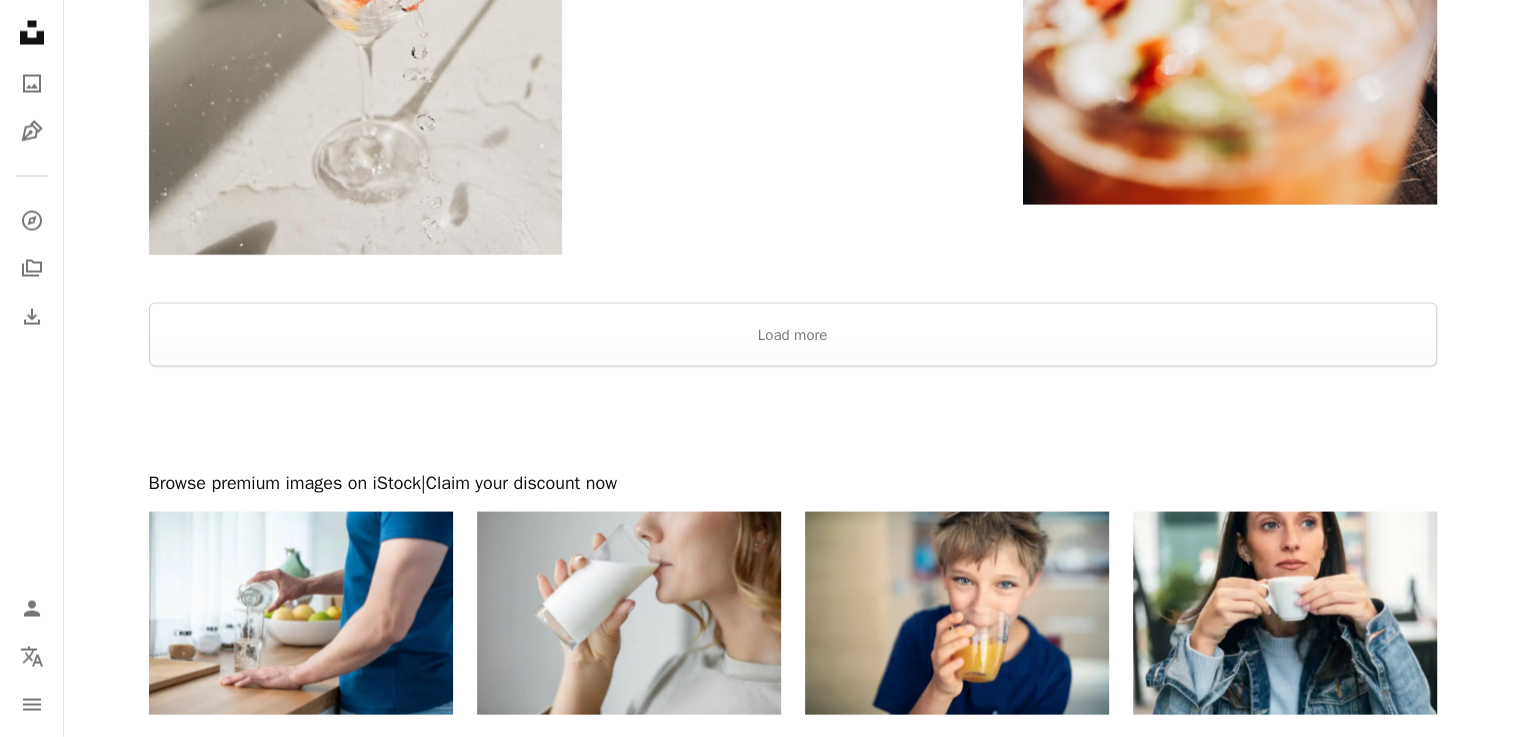 scroll, scrollTop: 3900, scrollLeft: 0, axis: vertical 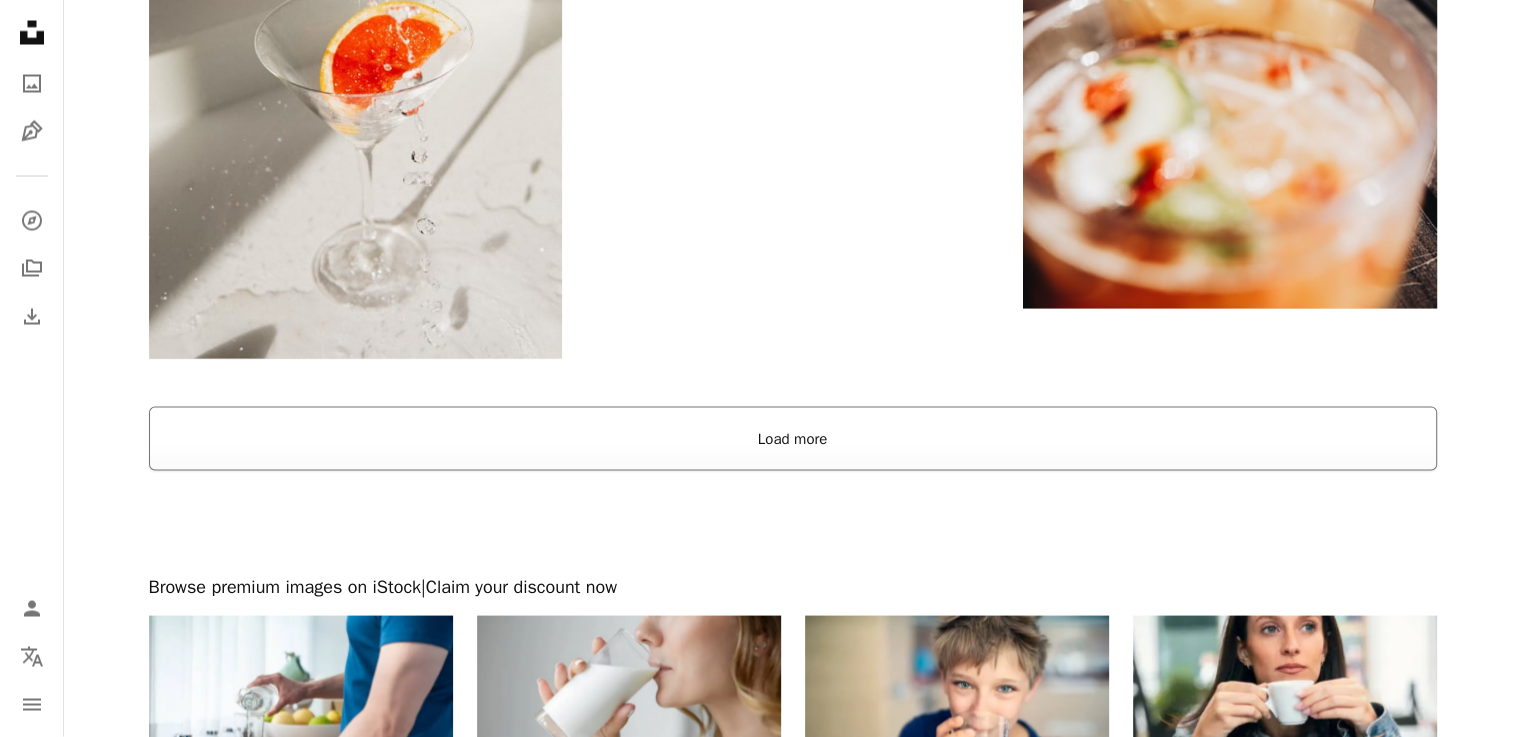 click on "Load more" at bounding box center [793, 439] 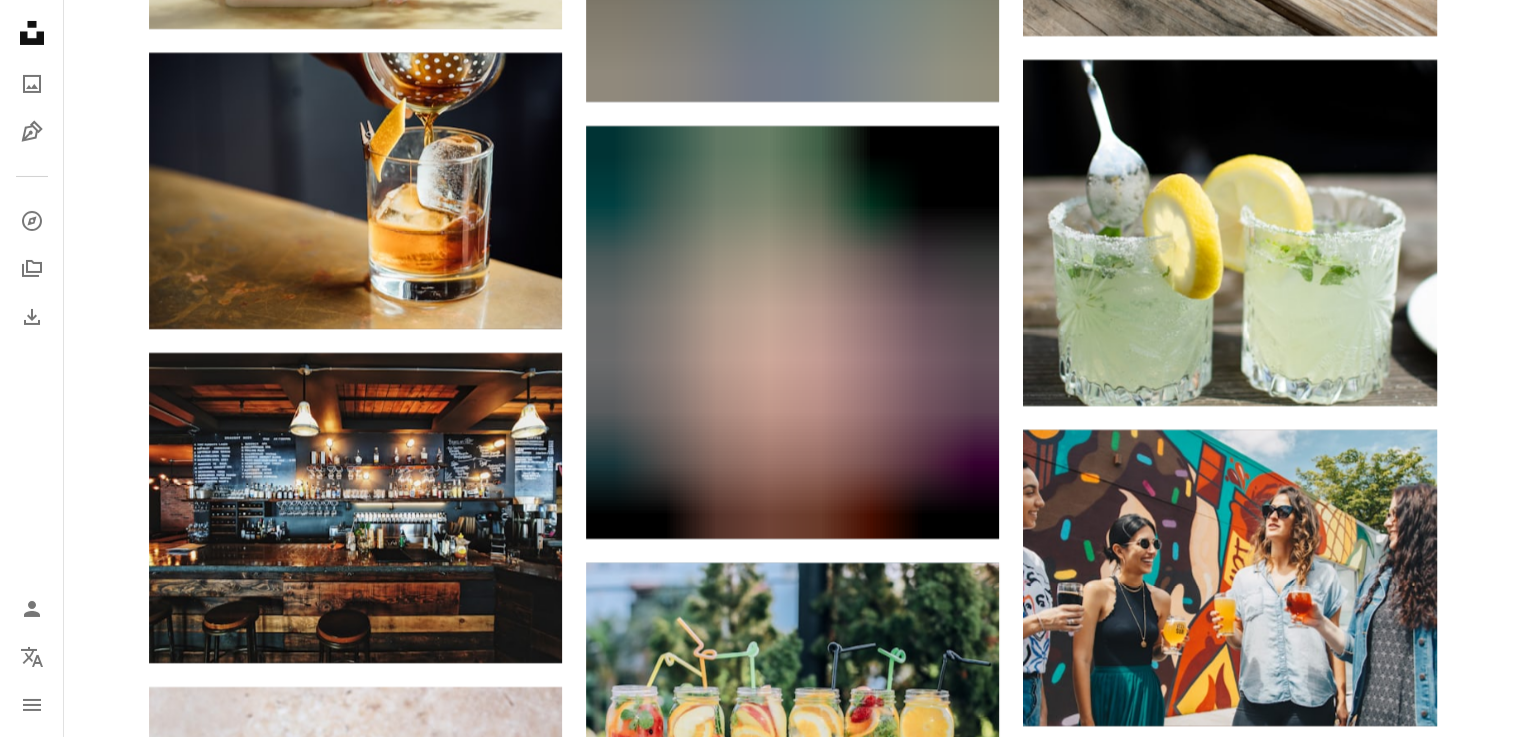 scroll, scrollTop: 22600, scrollLeft: 0, axis: vertical 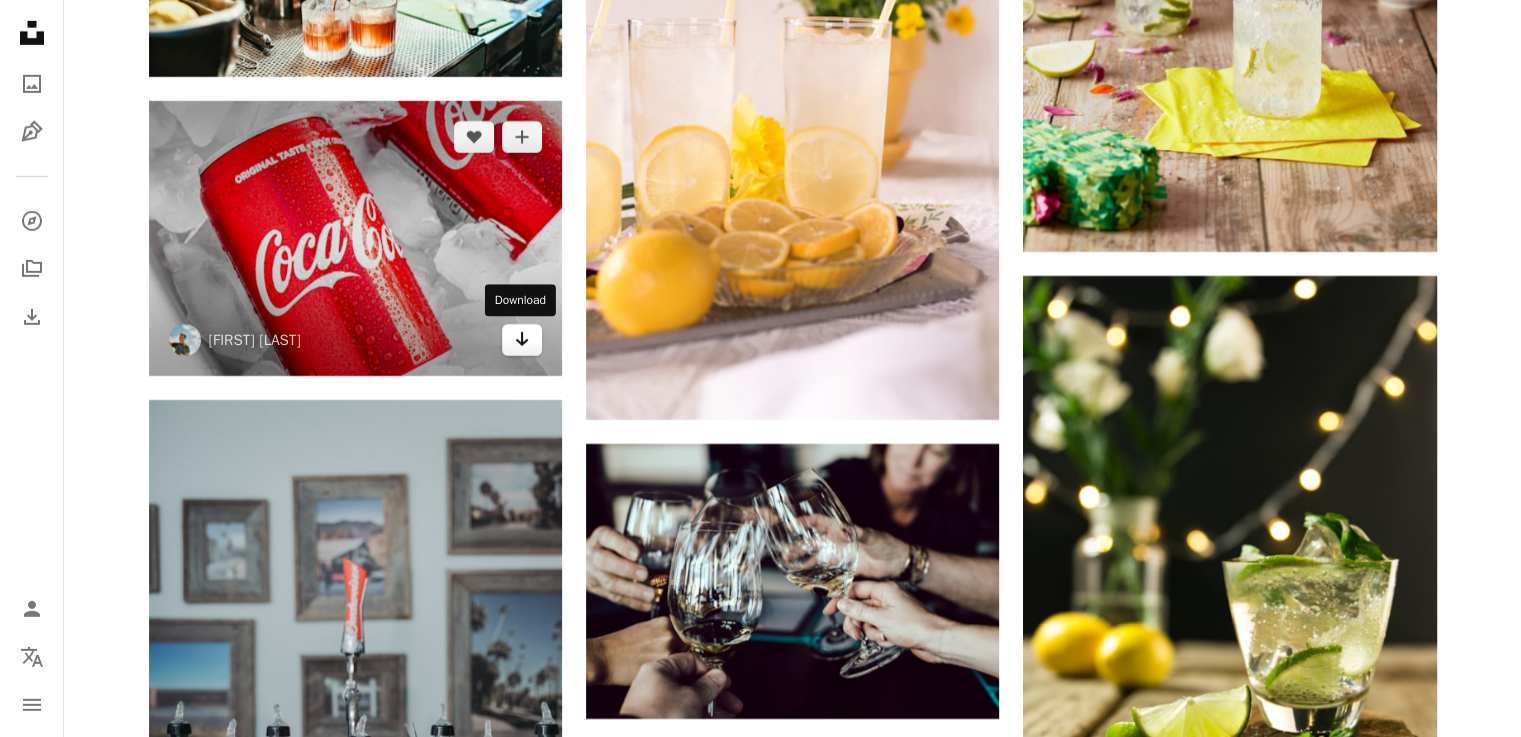 click on "Arrow pointing down" at bounding box center (522, 340) 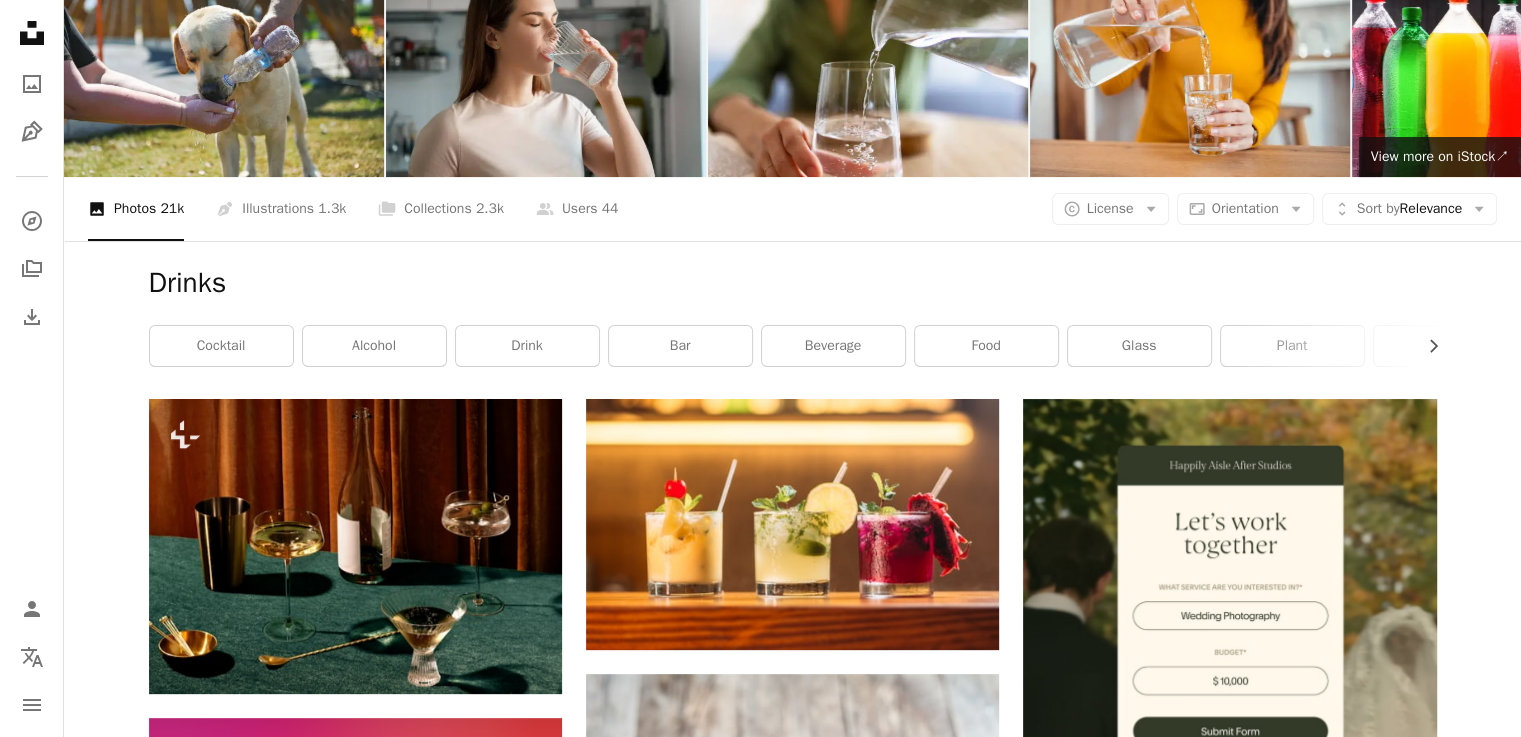 scroll, scrollTop: 0, scrollLeft: 0, axis: both 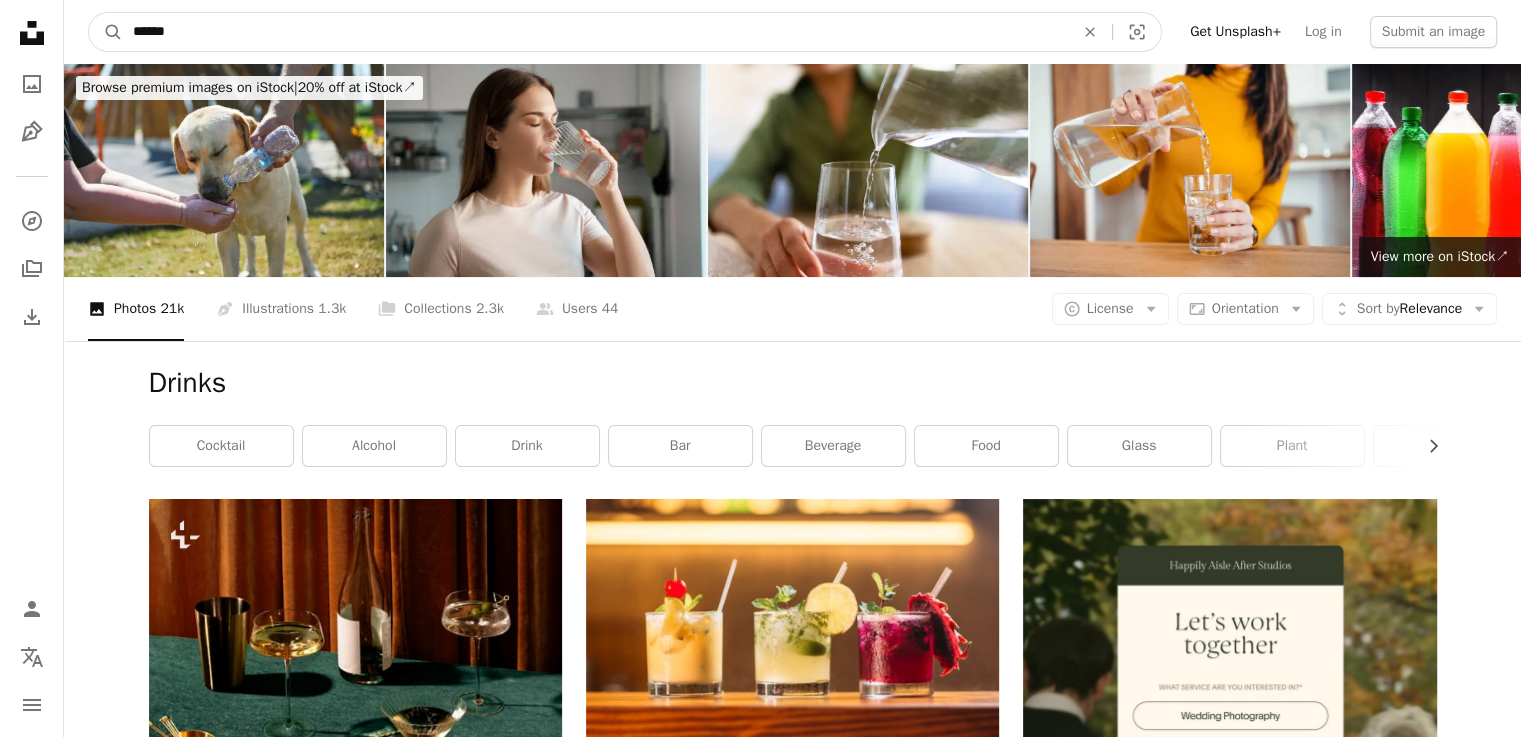 drag, startPoint x: 478, startPoint y: 37, endPoint x: 20, endPoint y: 37, distance: 458 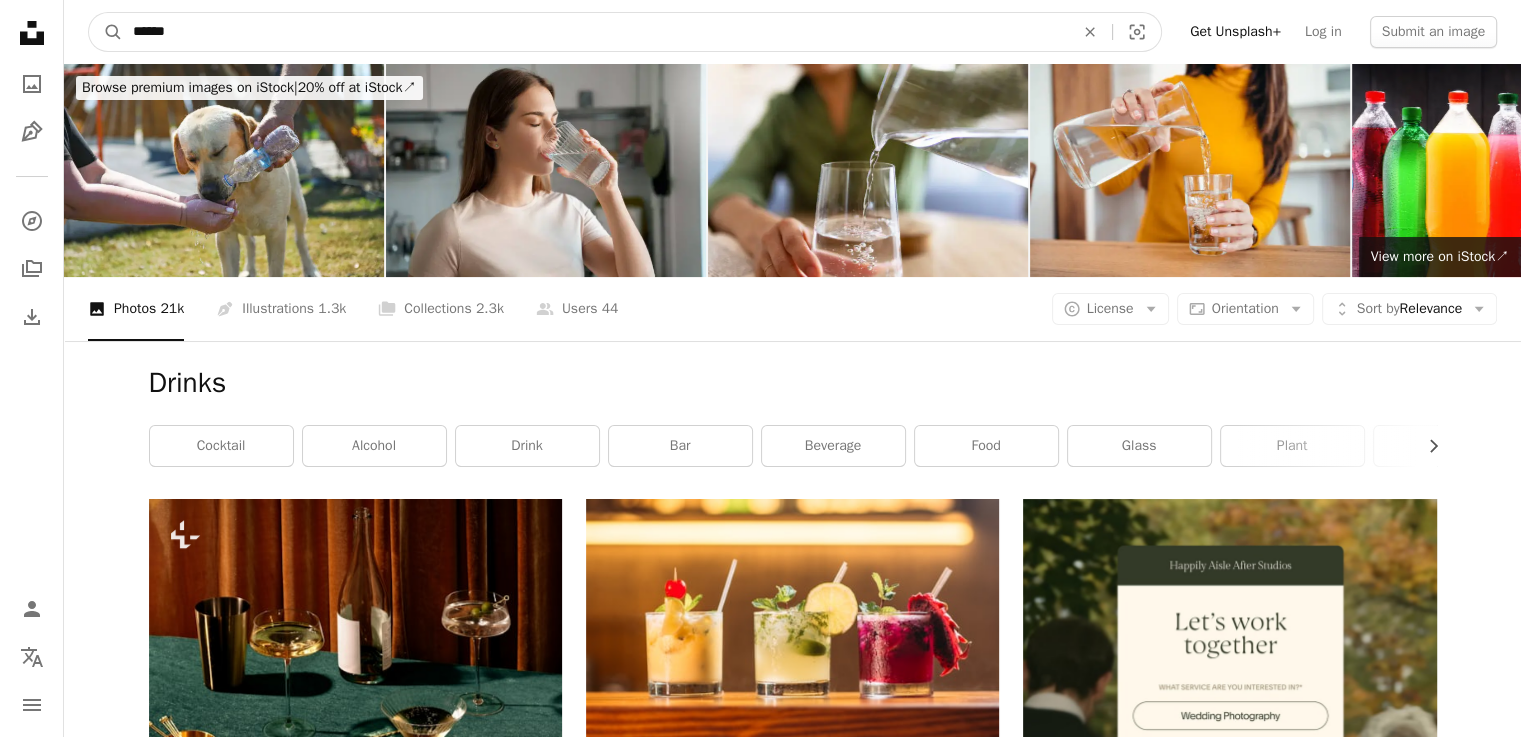 paste on "**********" 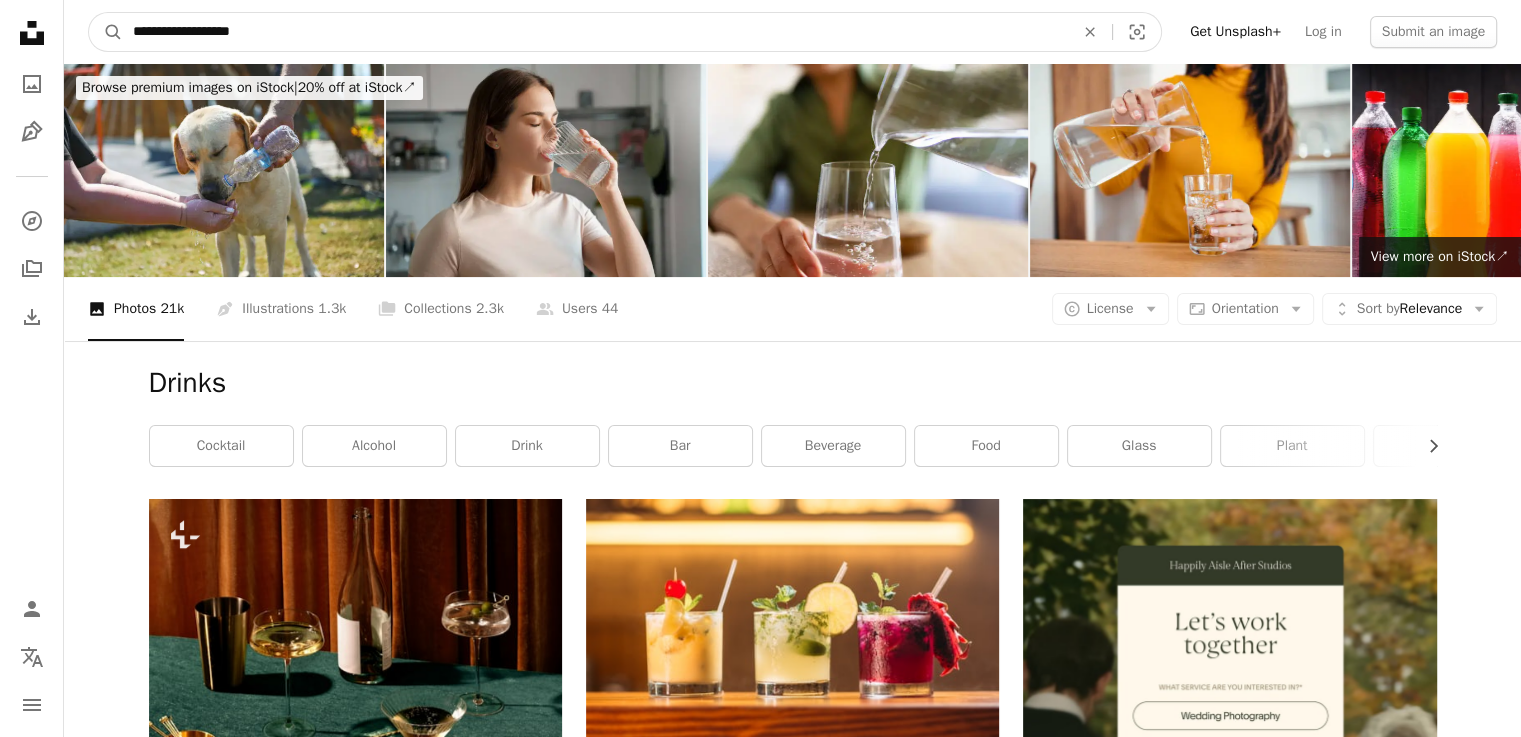 type on "**********" 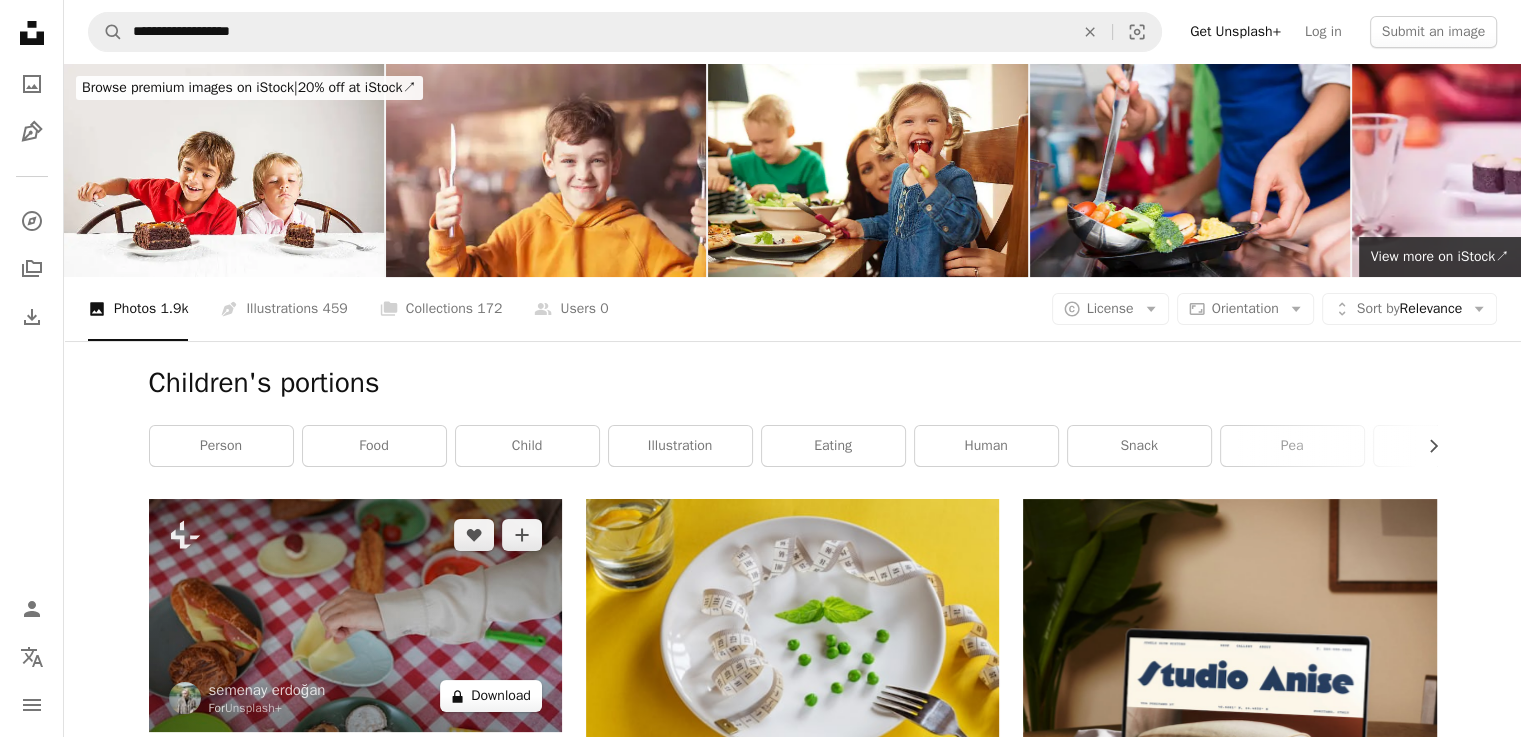scroll, scrollTop: 300, scrollLeft: 0, axis: vertical 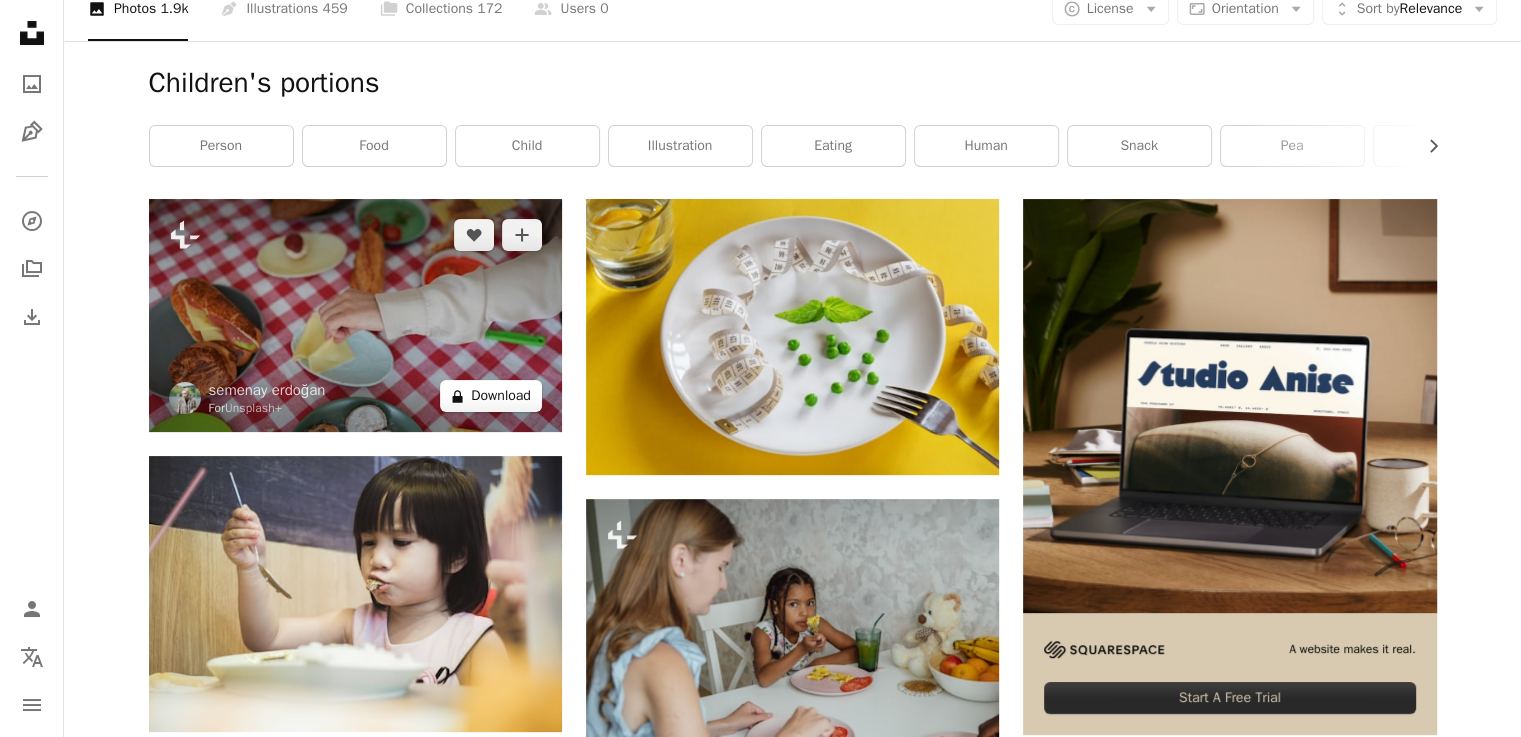click on "A lock Download" at bounding box center [491, 396] 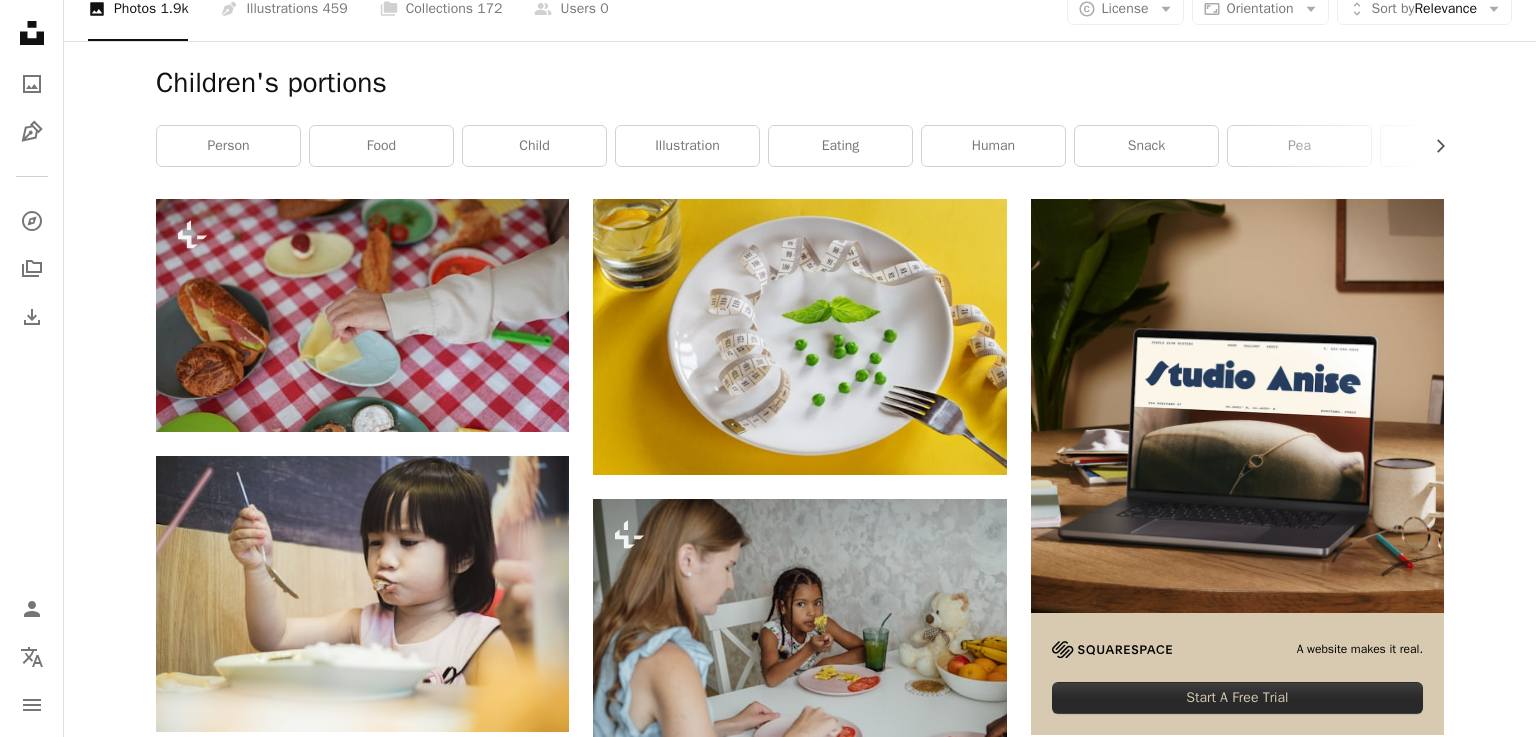 drag, startPoint x: 1290, startPoint y: 81, endPoint x: 1272, endPoint y: 103, distance: 28.42534 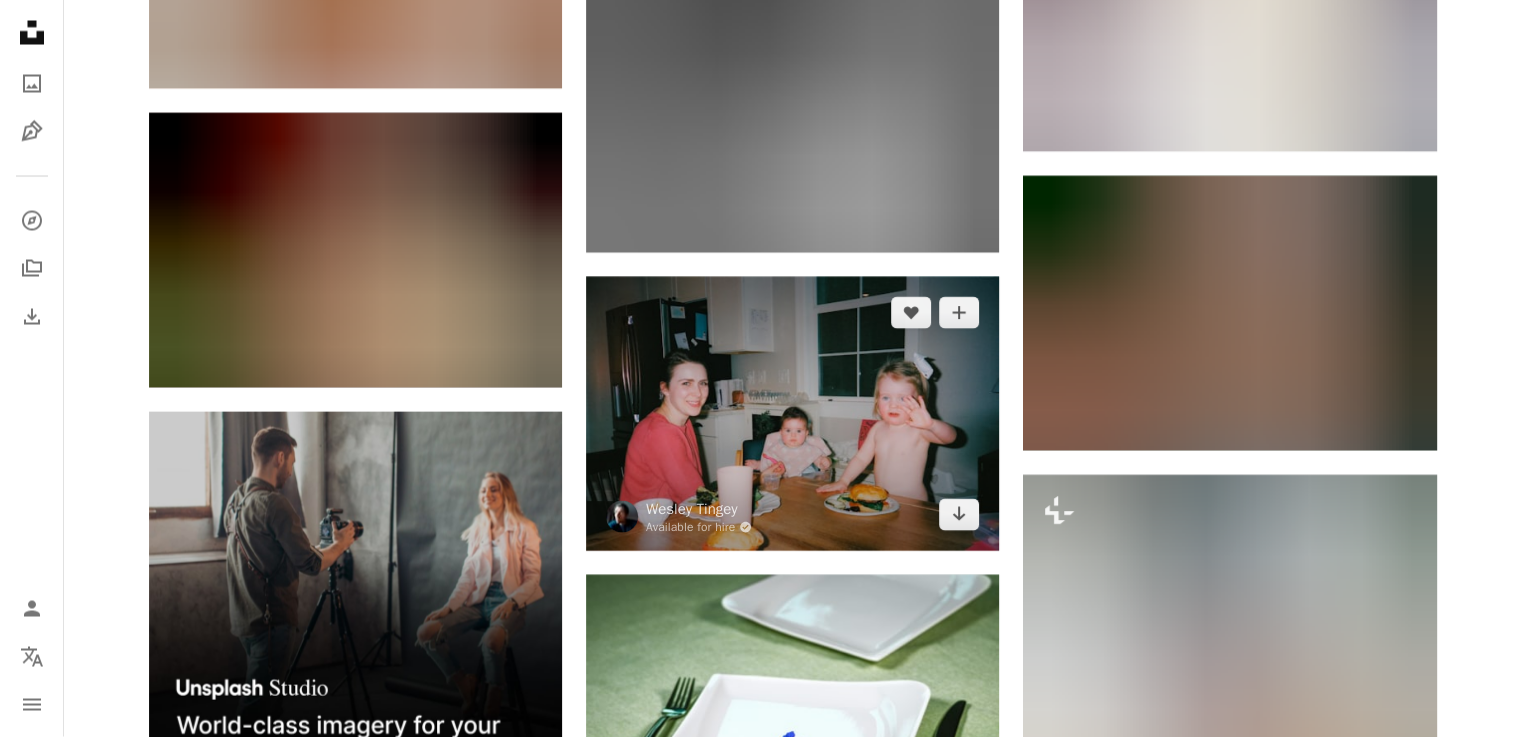 scroll, scrollTop: 4000, scrollLeft: 0, axis: vertical 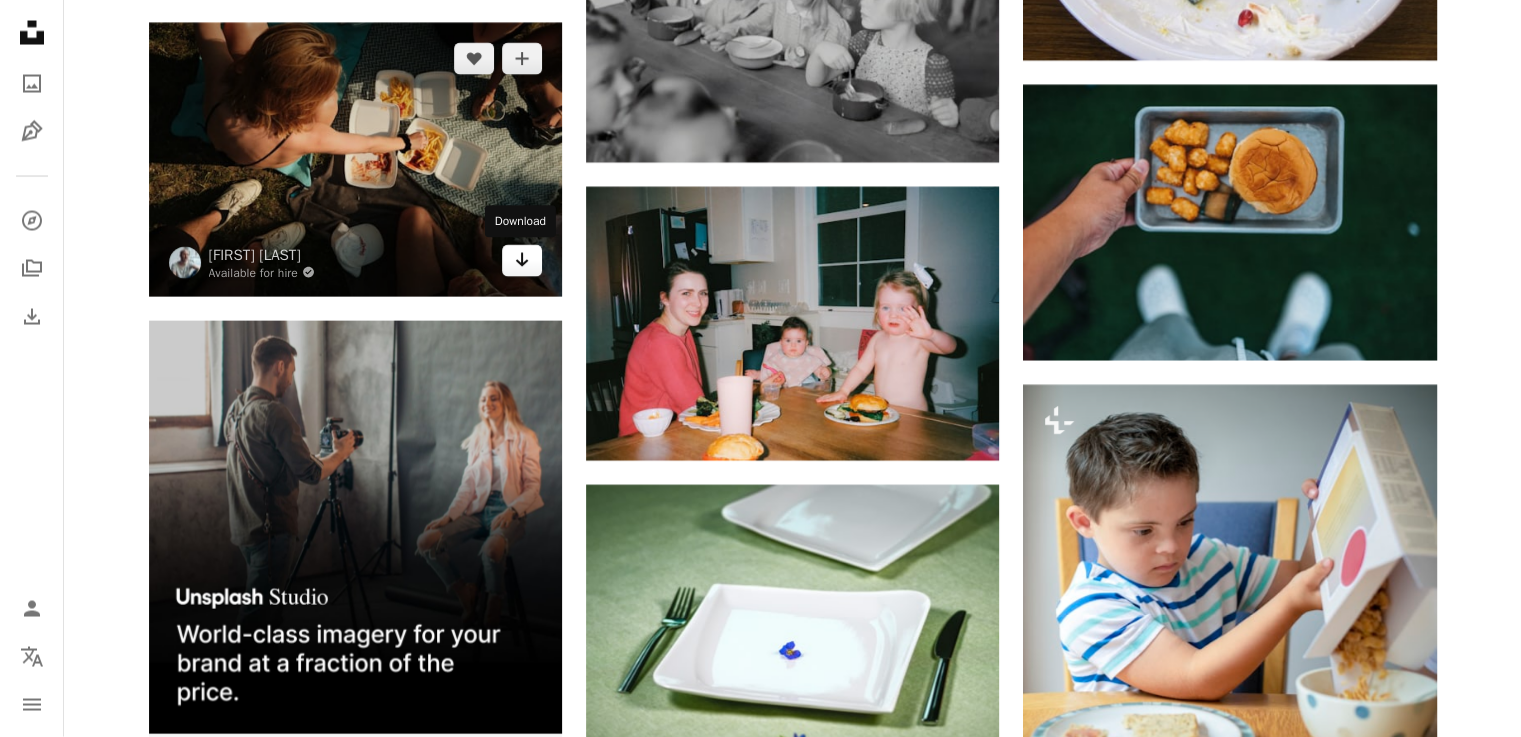 click 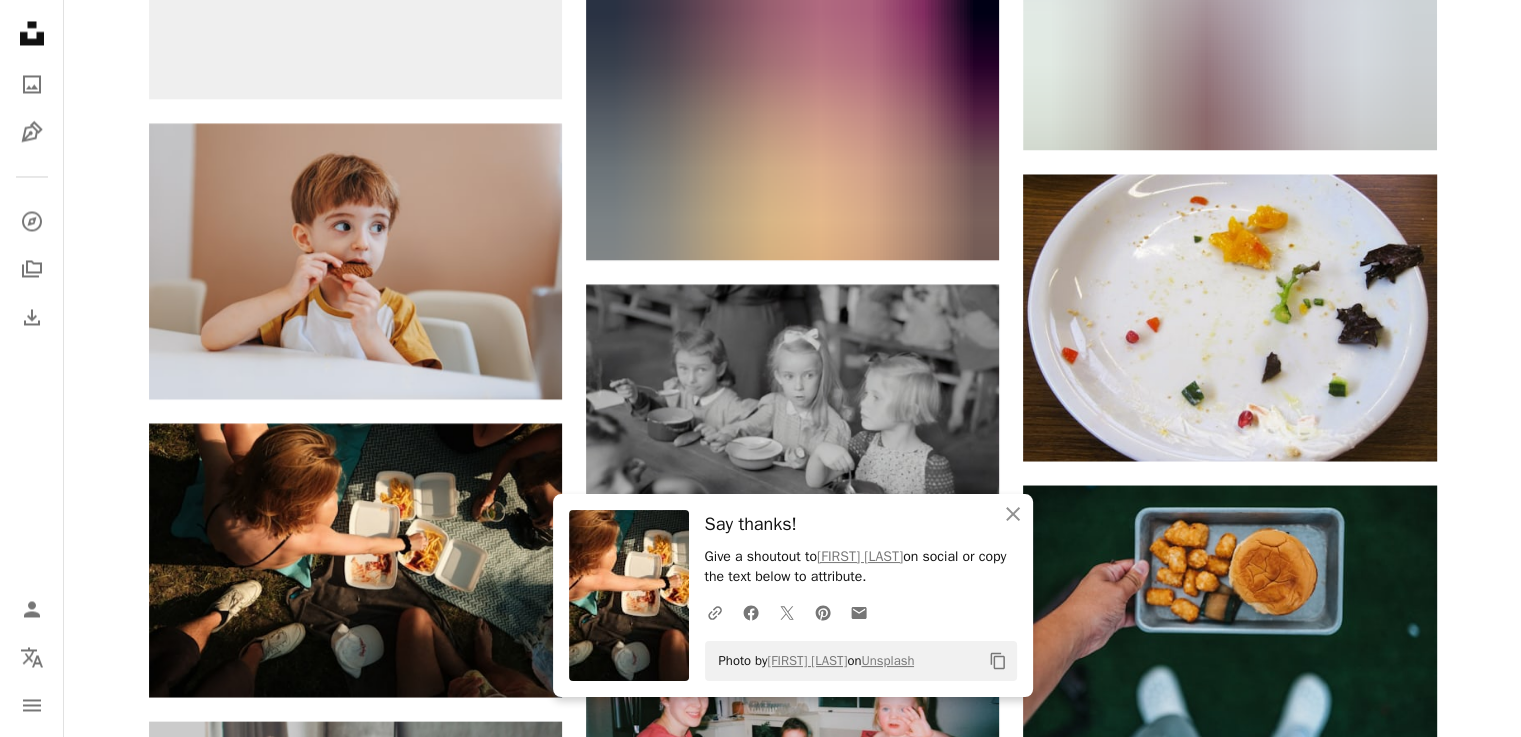scroll, scrollTop: 3100, scrollLeft: 0, axis: vertical 